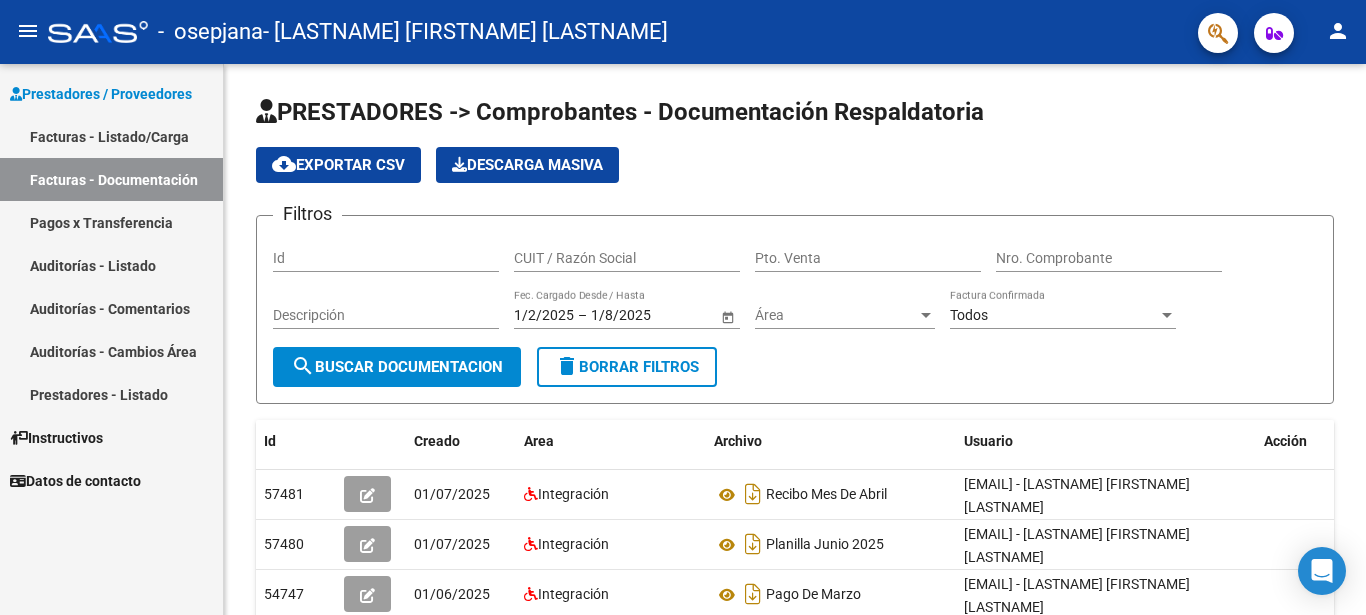 scroll, scrollTop: 0, scrollLeft: 0, axis: both 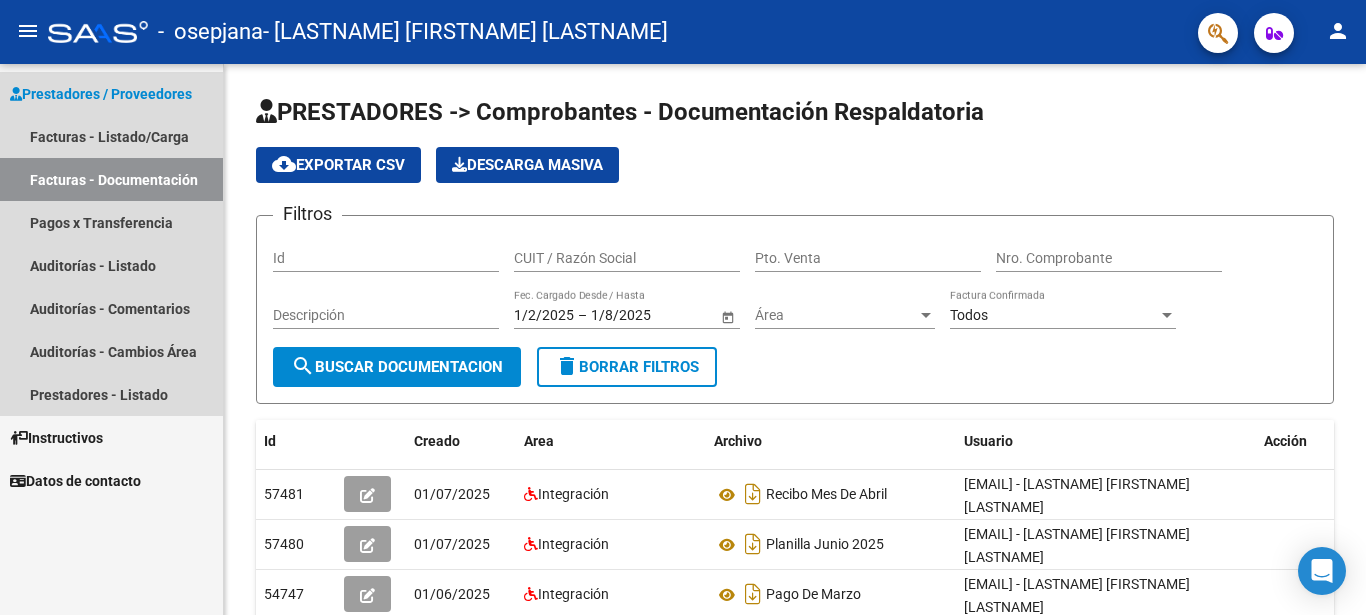 click on "Prestadores / Proveedores" at bounding box center [101, 94] 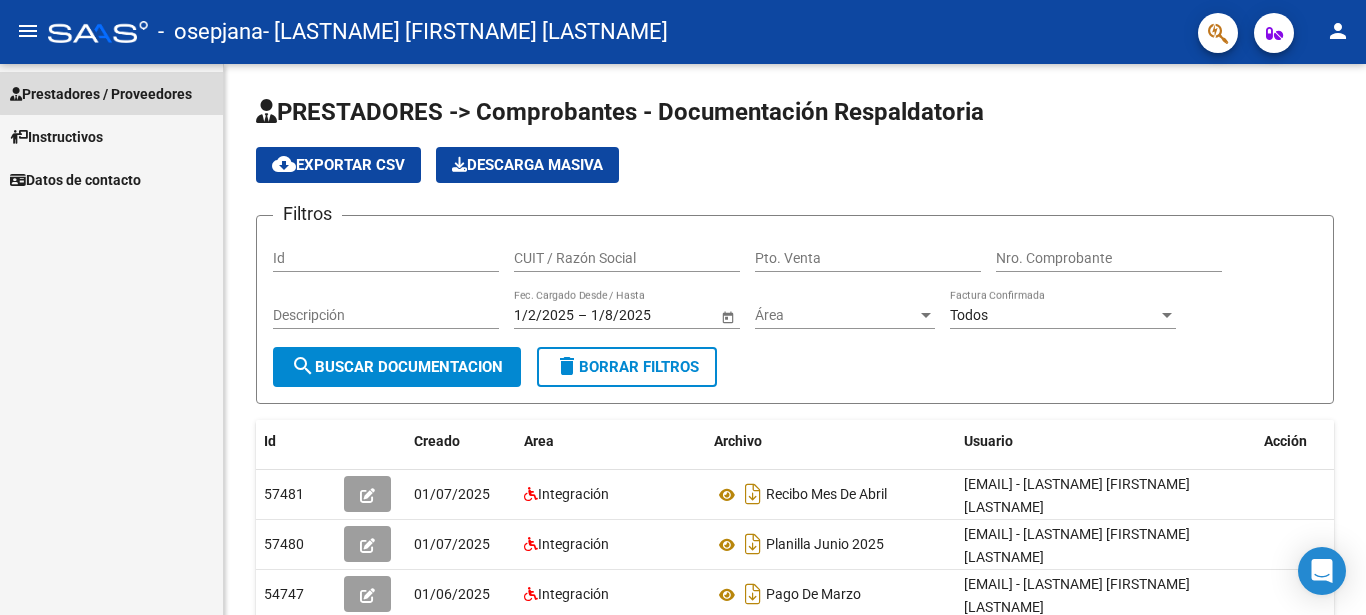 click on "Prestadores / Proveedores" at bounding box center (101, 94) 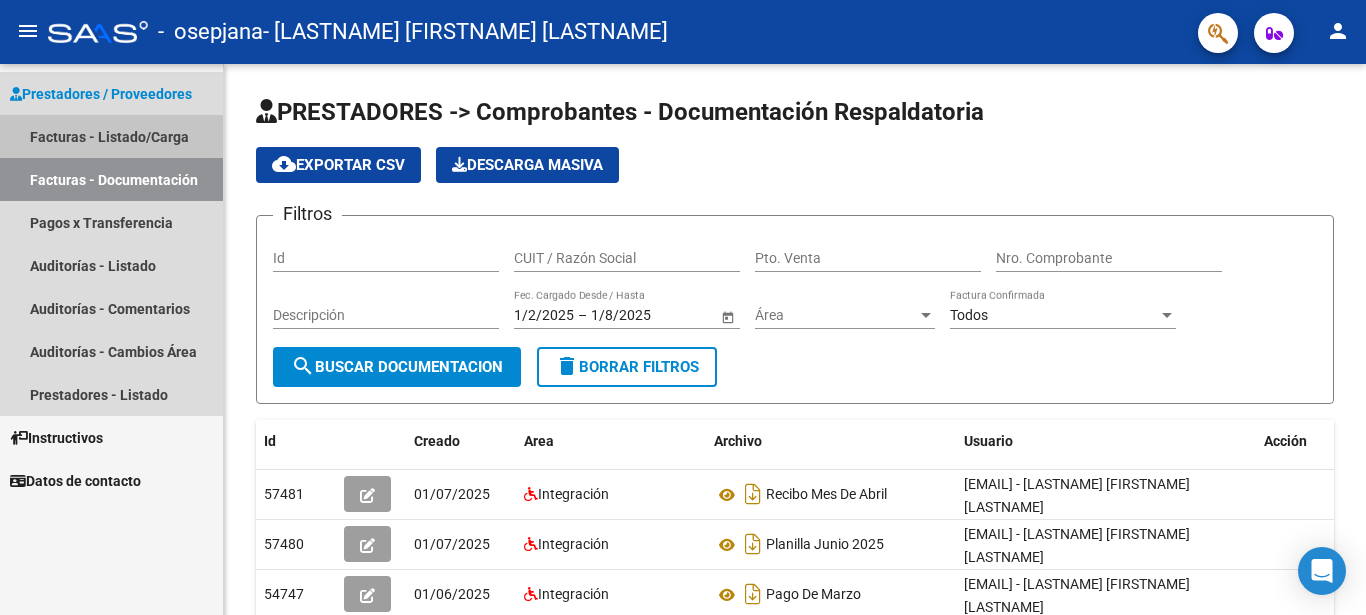 click on "Facturas - Listado/Carga" at bounding box center [111, 136] 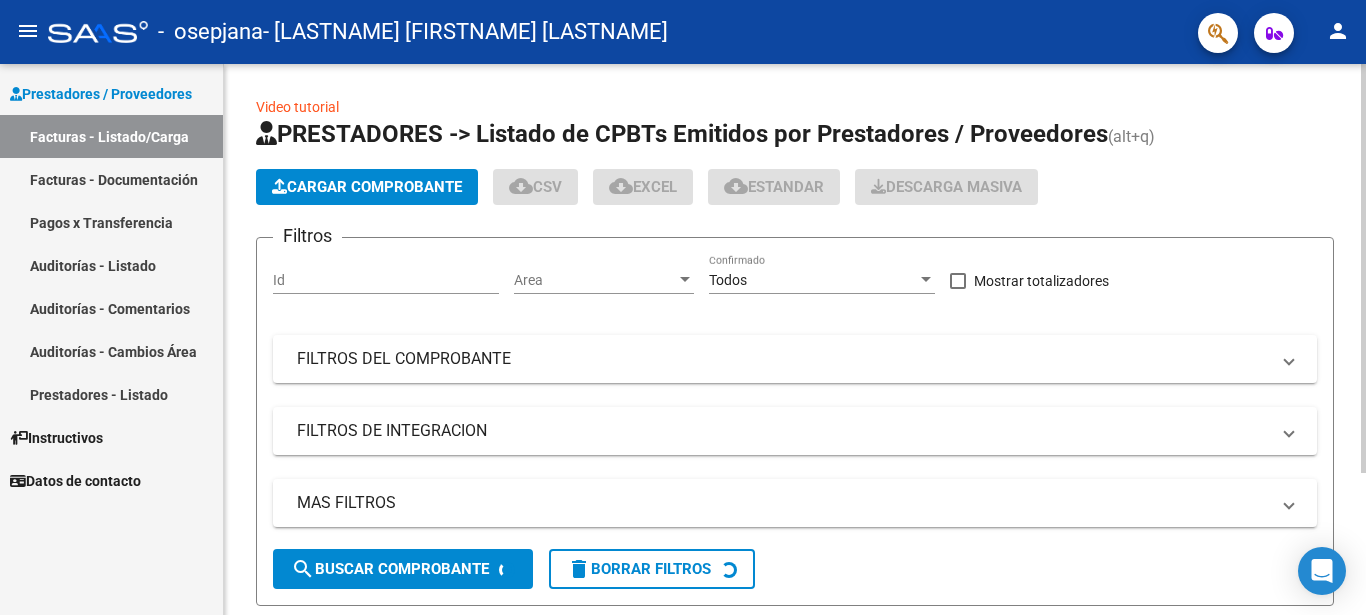 click on "Cargar Comprobante" 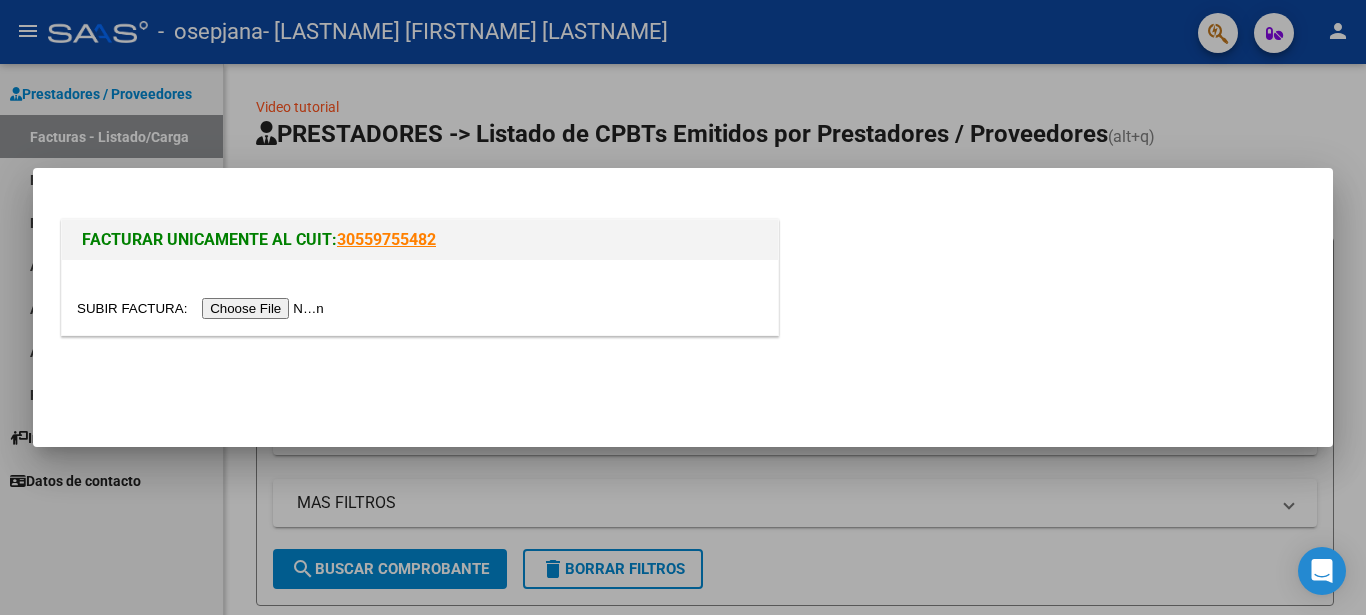 click at bounding box center [203, 308] 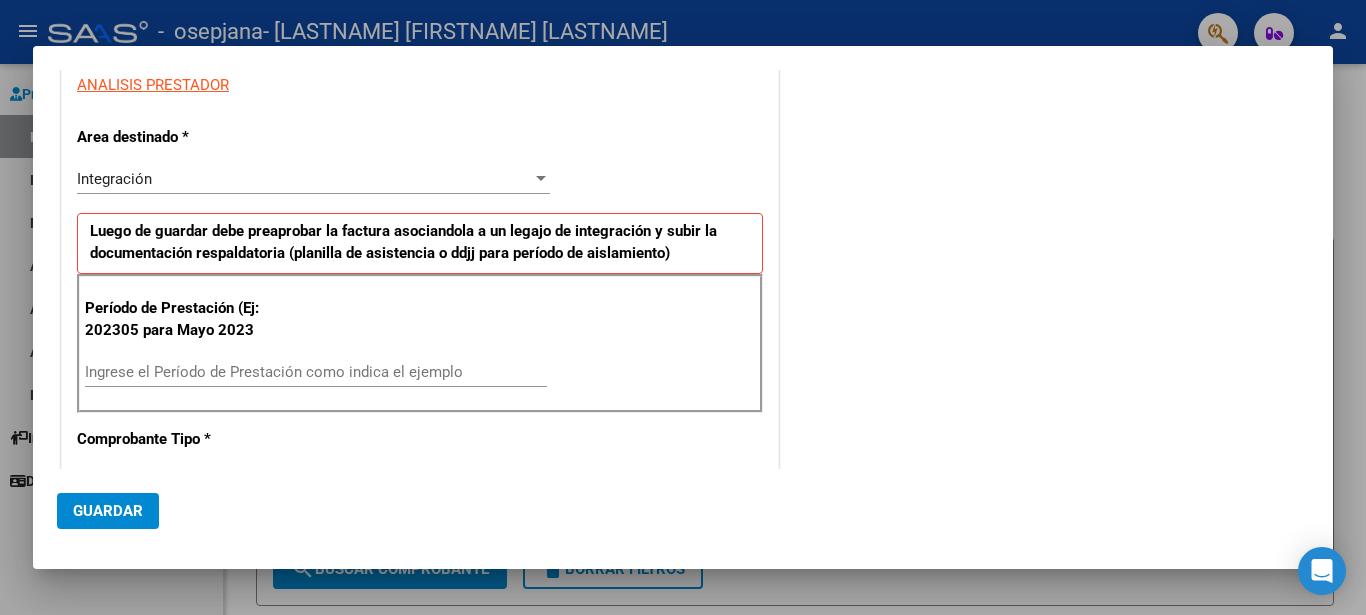 scroll, scrollTop: 309, scrollLeft: 0, axis: vertical 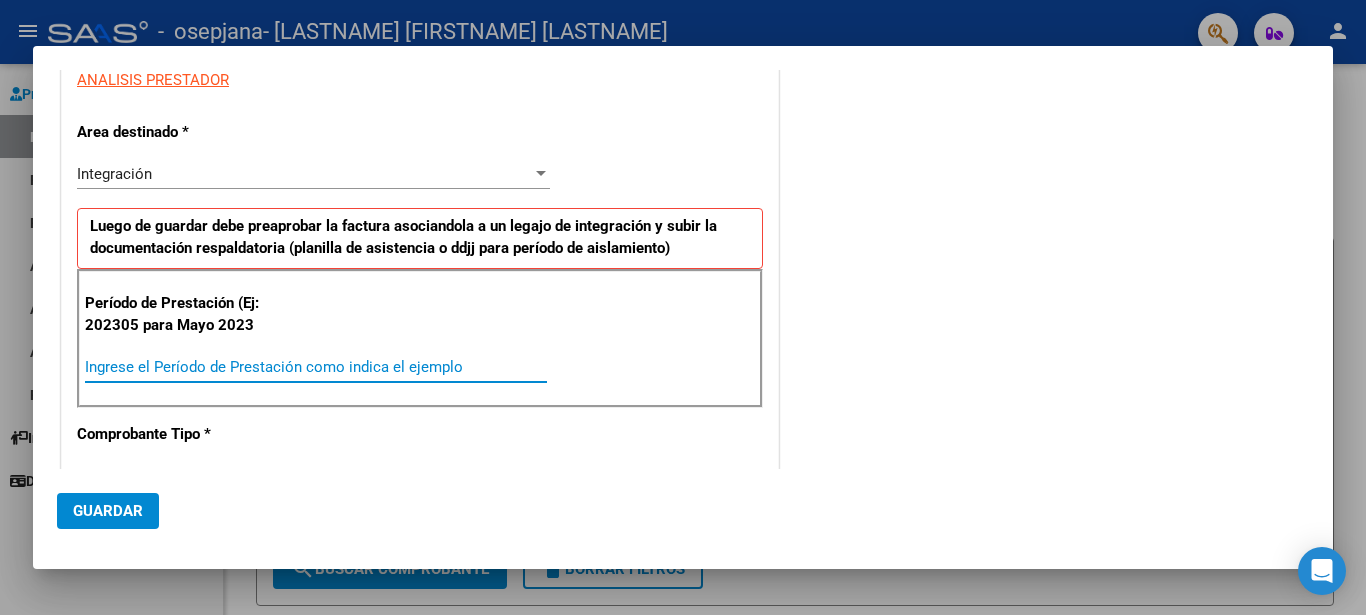 click on "Ingrese el Período de Prestación como indica el ejemplo" at bounding box center [316, 367] 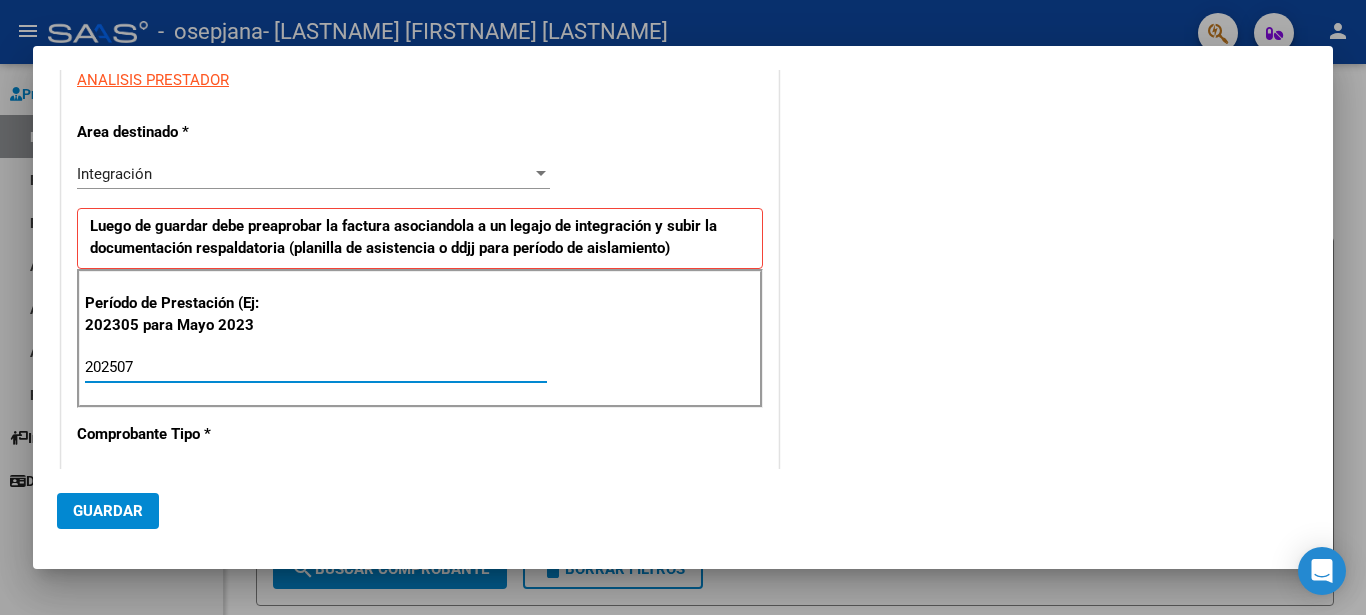 type on "202507" 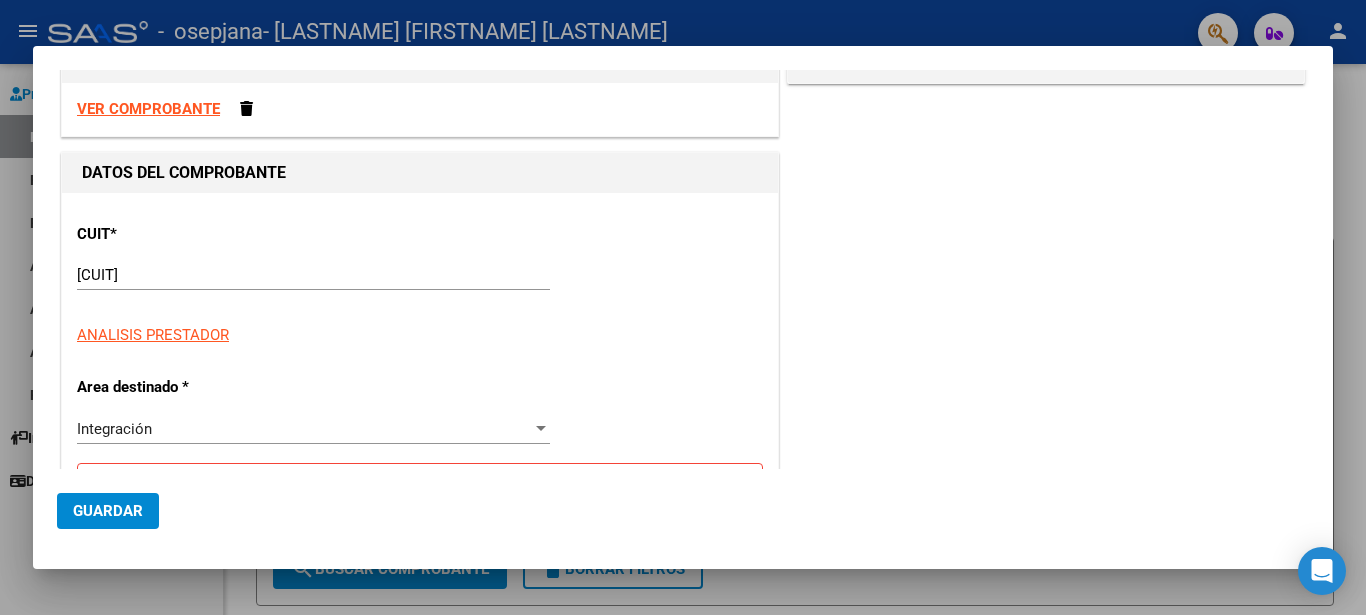 scroll, scrollTop: 0, scrollLeft: 0, axis: both 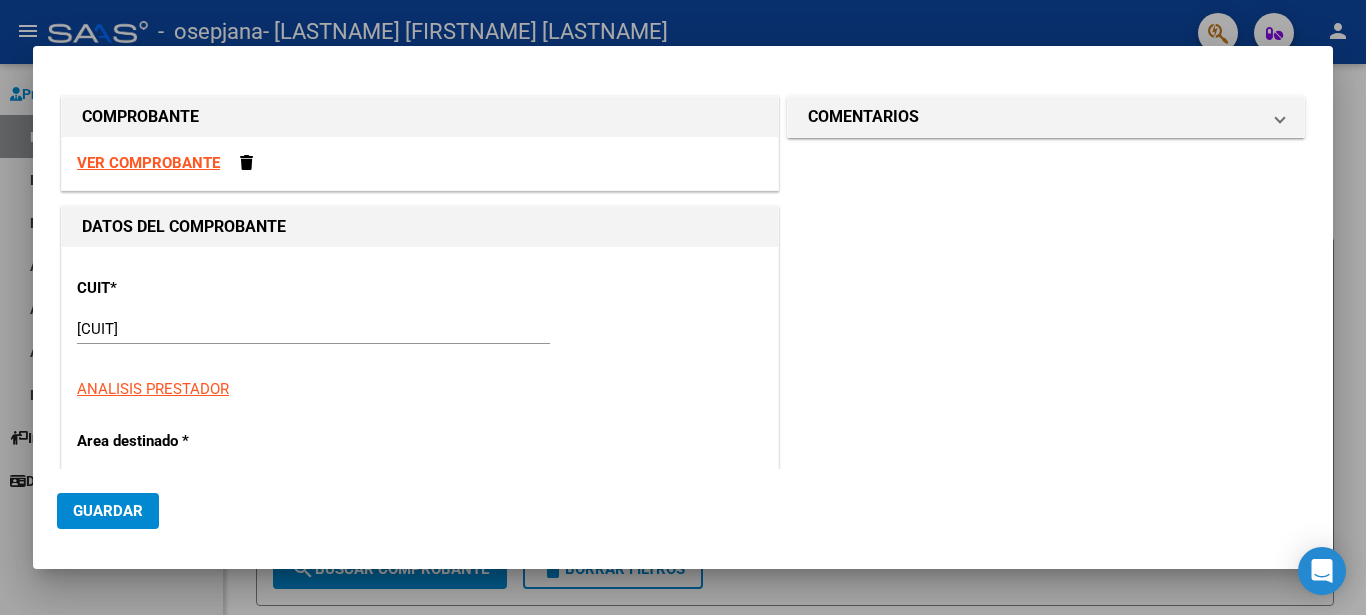 click on "VER COMPROBANTE" at bounding box center (148, 163) 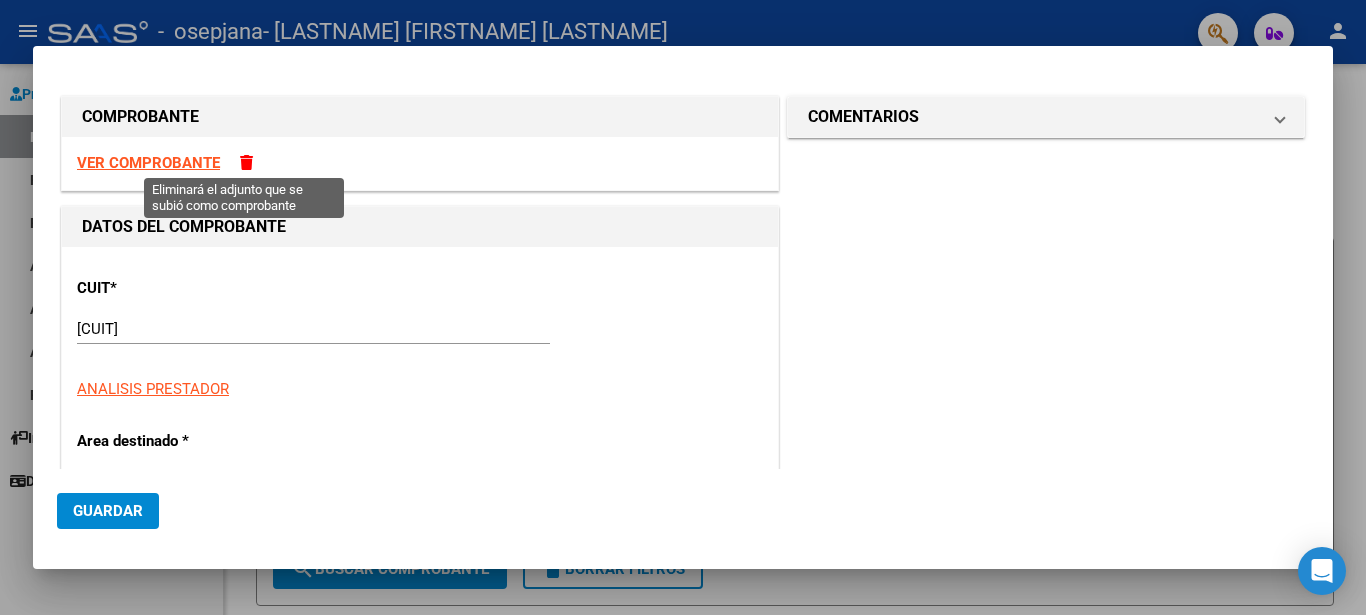 click at bounding box center (246, 162) 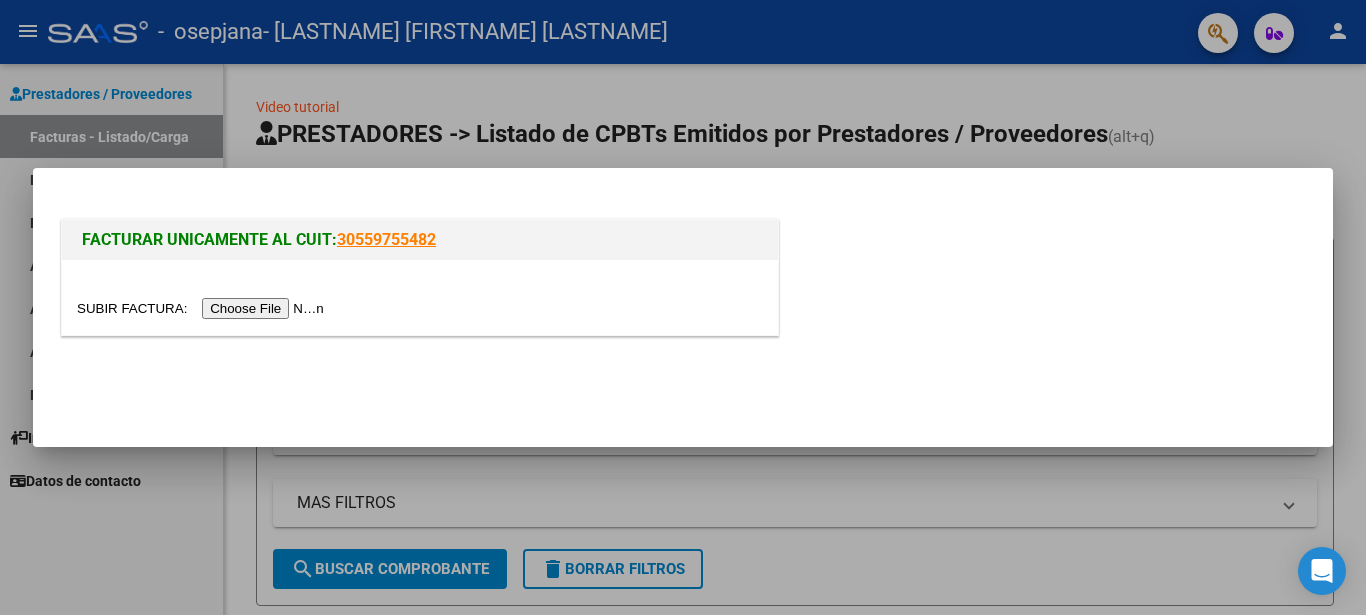 click at bounding box center [203, 308] 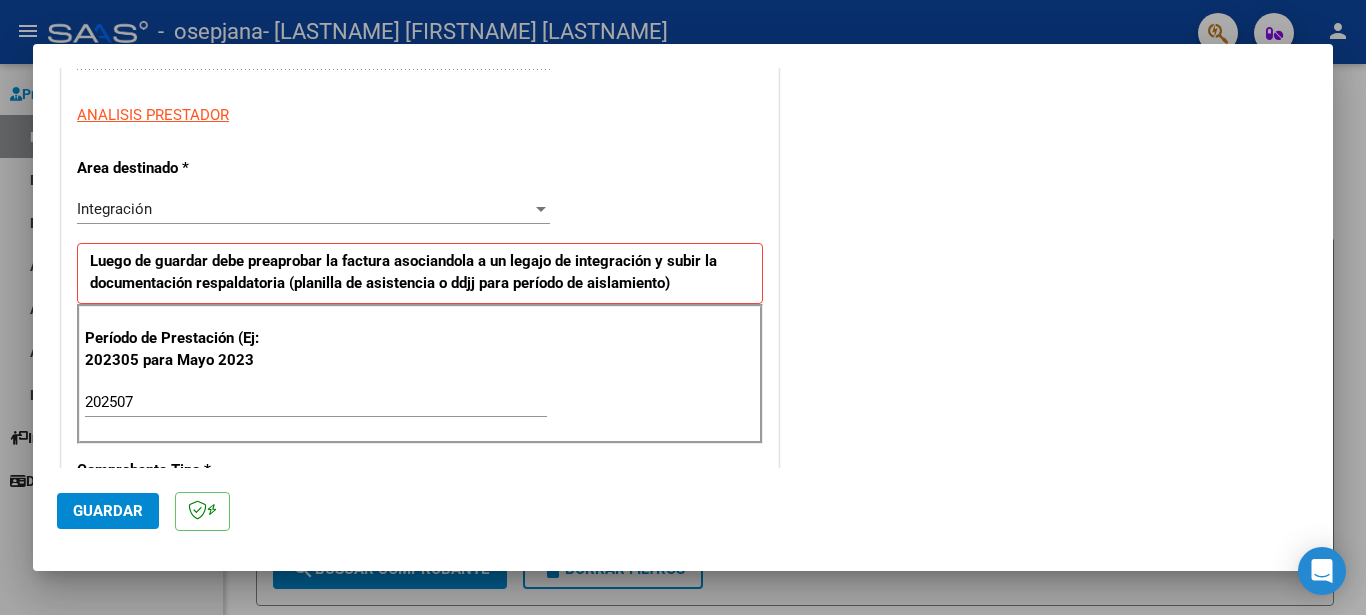 scroll, scrollTop: 351, scrollLeft: 0, axis: vertical 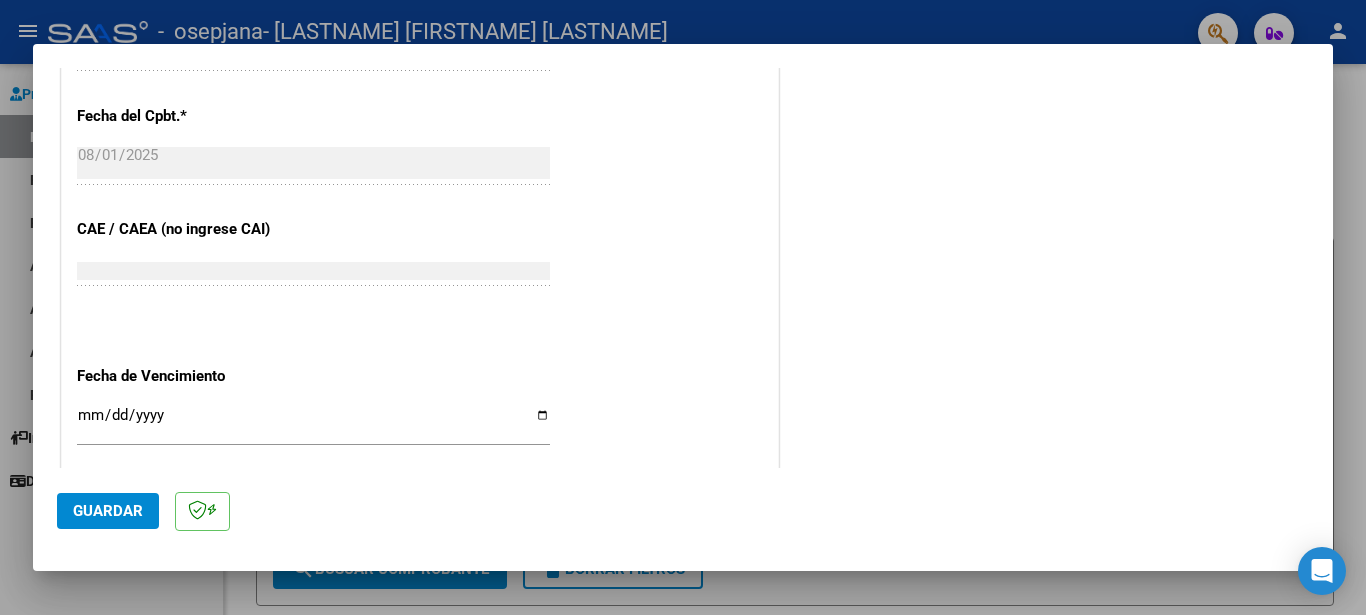 click on "Ingresar la fecha" at bounding box center (313, 423) 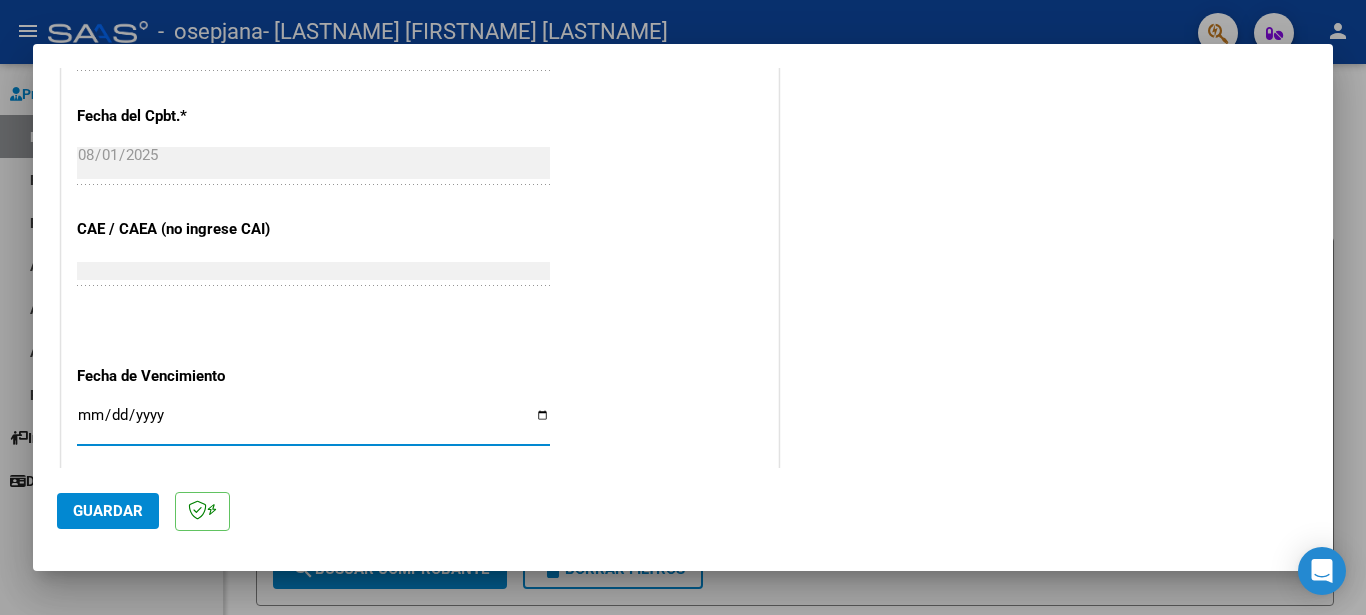 type on "2025-08-11" 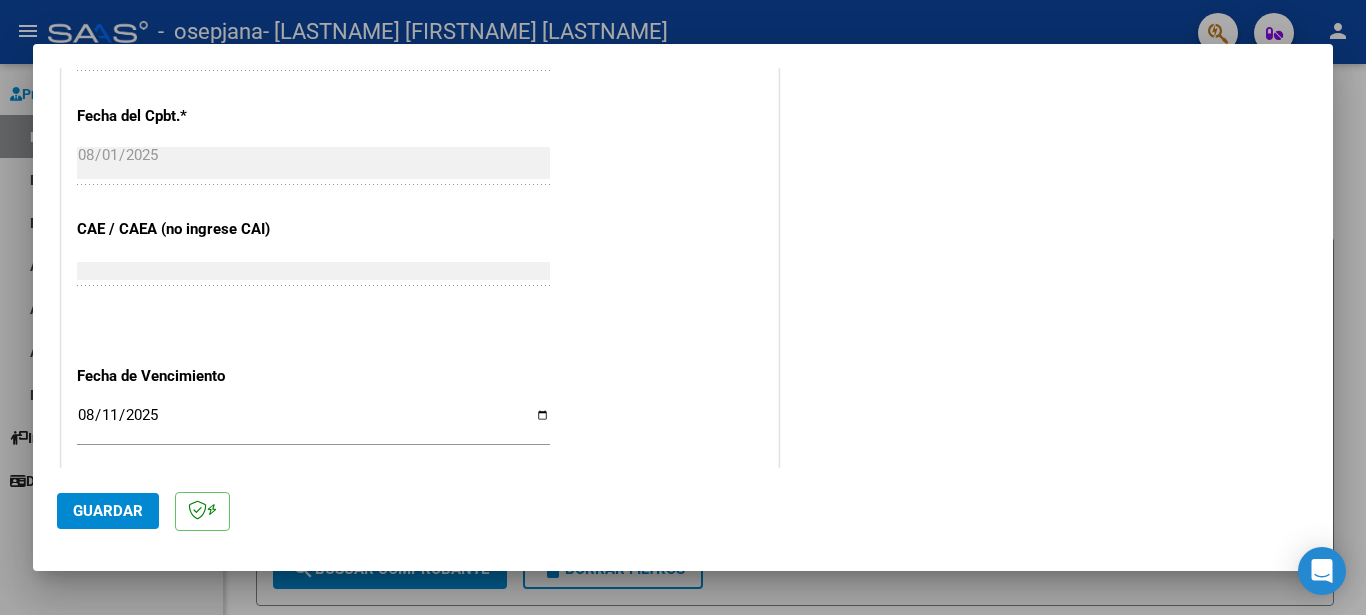 click on "CUIT  *   27-30223192-9 Ingresar CUIT  ANALISIS PRESTADOR  Area destinado * Integración Seleccionar Area Luego de guardar debe preaprobar la factura asociandola a un legajo de integración y subir la documentación respaldatoria (planilla de asistencia o ddjj para período de aislamiento)  Período de Prestación (Ej: 202305 para Mayo 2023    202507 Ingrese el Período de Prestación como indica el ejemplo   Comprobante Tipo * Factura C Seleccionar Tipo Punto de Venta  *   2 Ingresar el Nro.  Número  *   1570 Ingresar el Nro.  Monto  *   $ 111.335,49 Ingresar el monto  Fecha del Cpbt.  *   2025-08-01 Ingresar la fecha  CAE / CAEA (no ingrese CAI)    75309240867104 Ingresar el CAE o CAEA (no ingrese CAI)  Fecha de Vencimiento    2025-08-11 Ingresar la fecha  Ref. Externa    Ingresar la ref.  N° Liquidación    Ingresar el N° Liquidación" at bounding box center (420, -53) 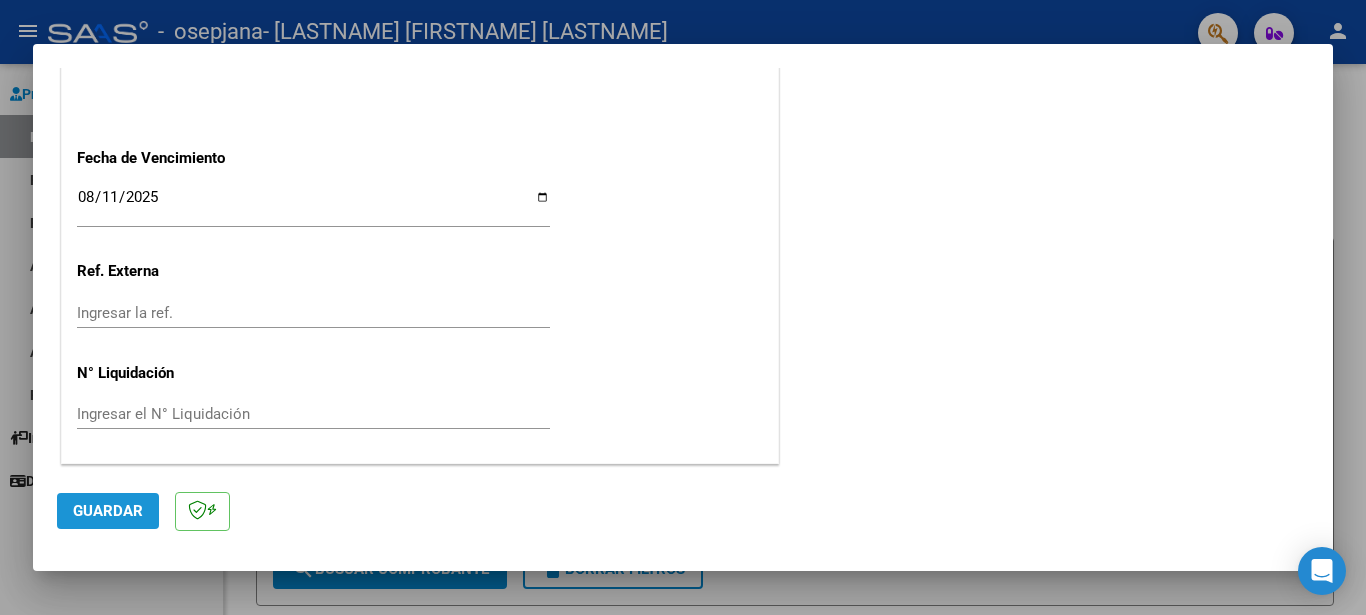 click on "Guardar" 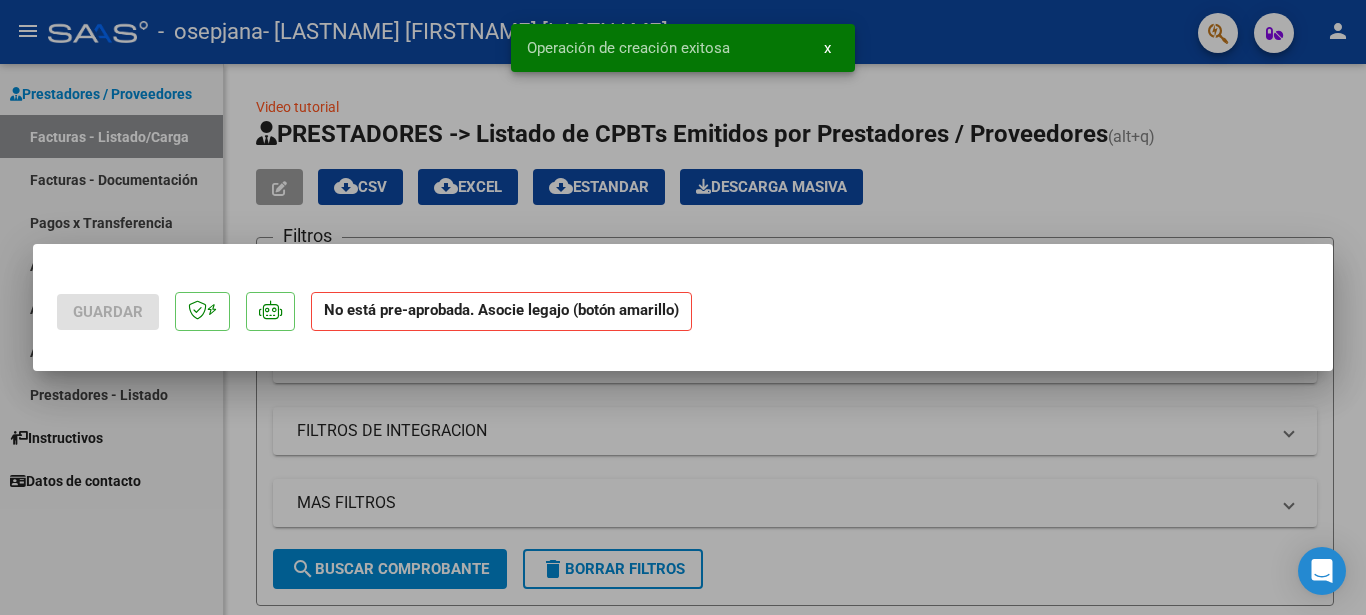 scroll, scrollTop: 0, scrollLeft: 0, axis: both 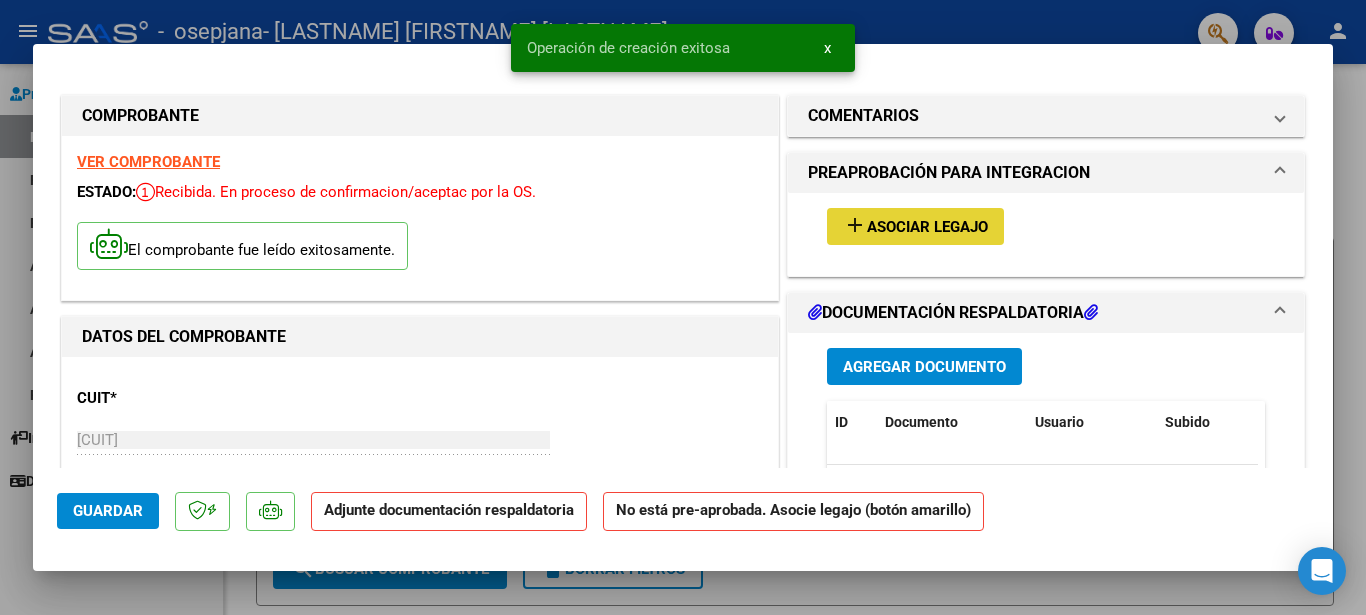 click on "Asociar Legajo" at bounding box center [927, 227] 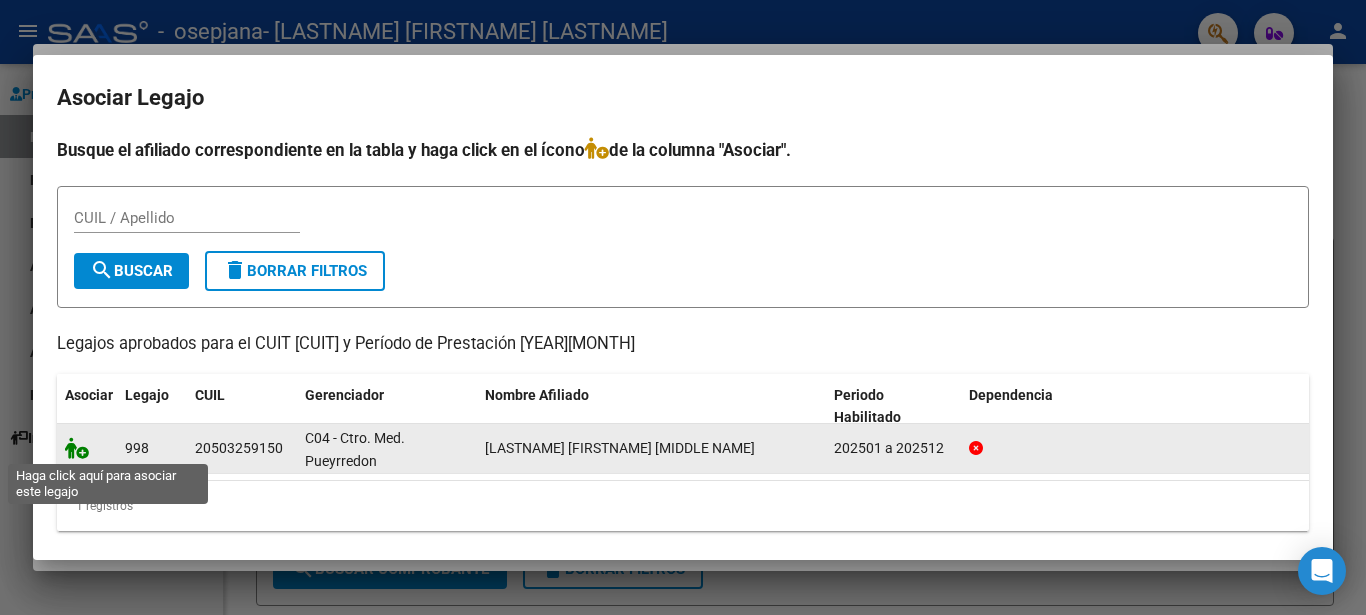 click 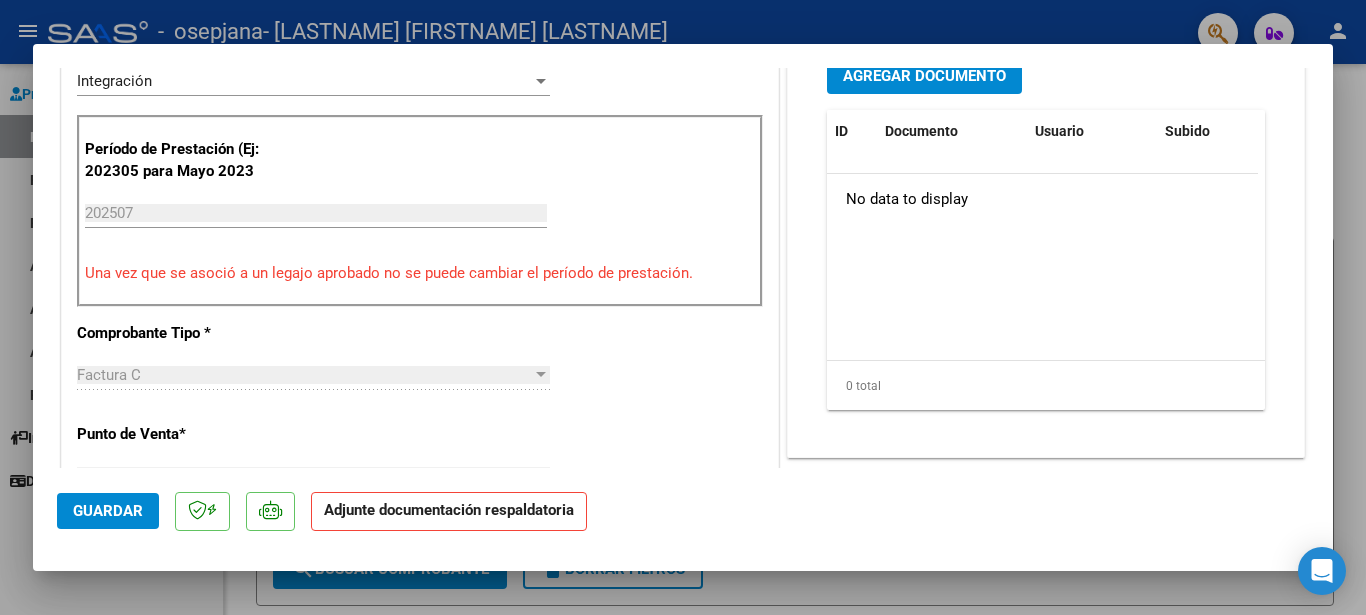 scroll, scrollTop: 541, scrollLeft: 0, axis: vertical 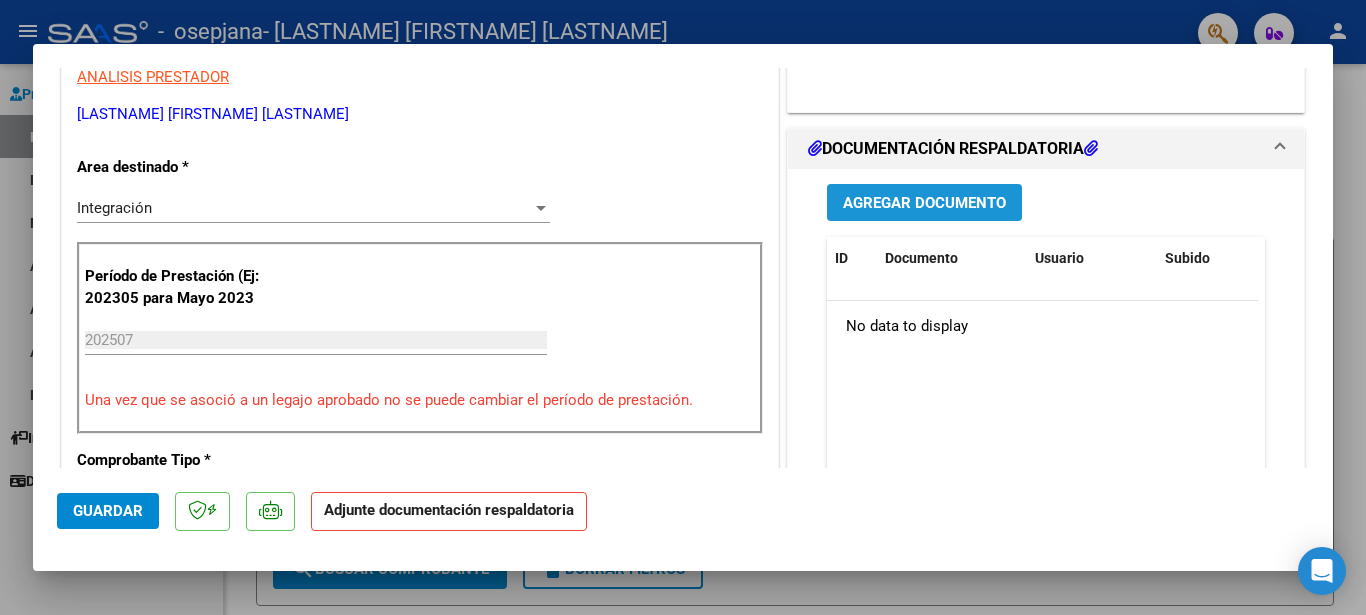 click on "Agregar Documento" at bounding box center (924, 203) 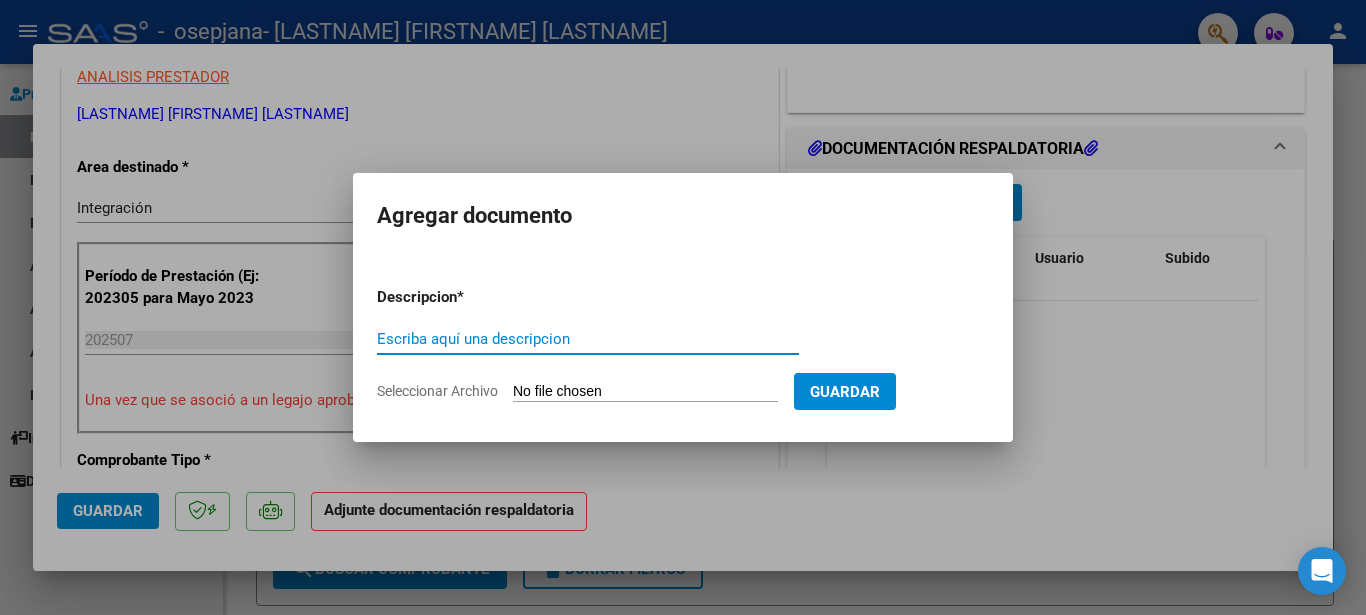 click on "Escriba aquí una descripcion" at bounding box center (588, 339) 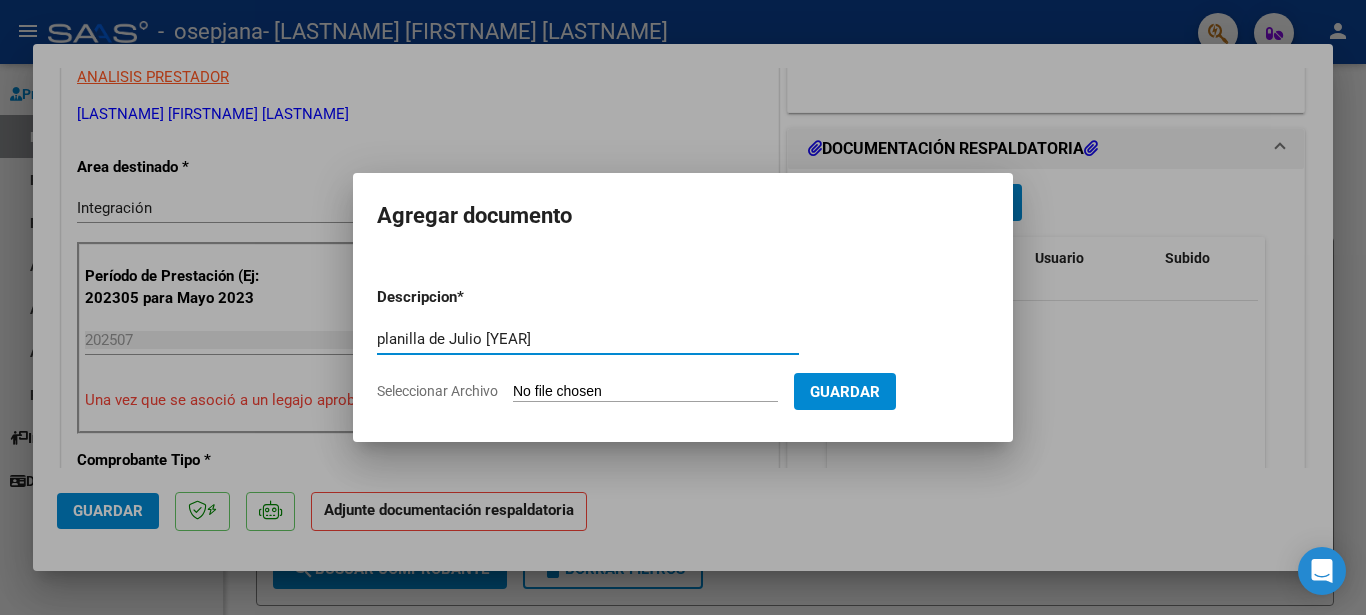type on "planilla de Julio 2025" 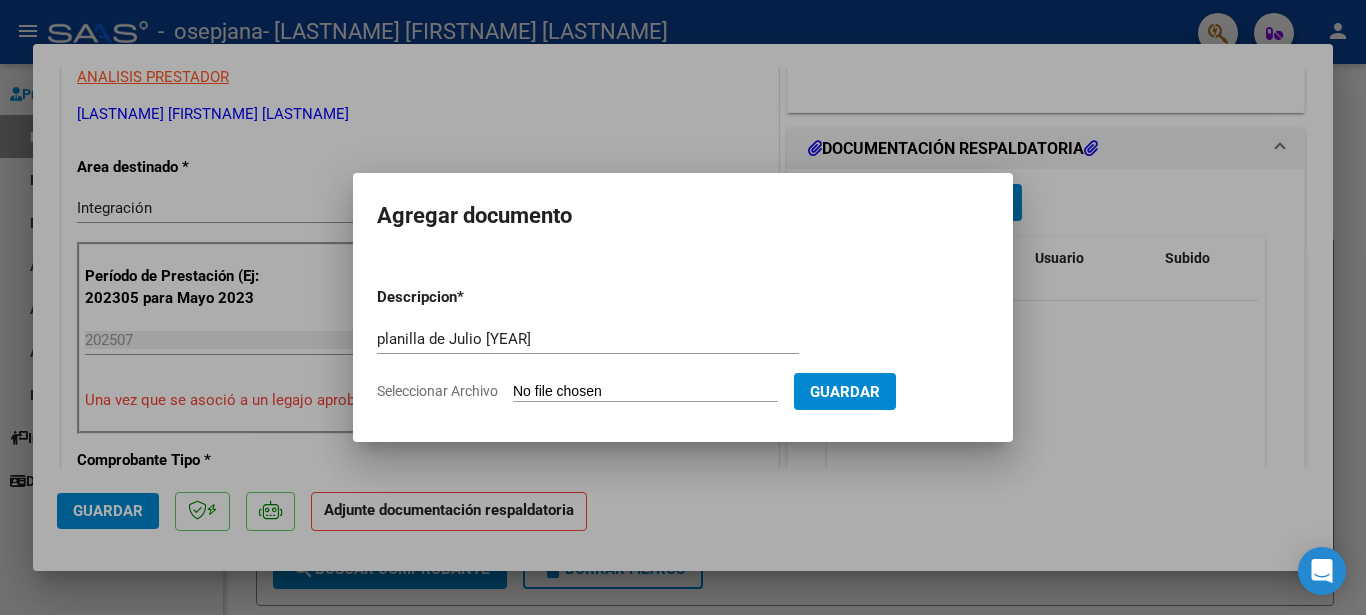 click on "Seleccionar Archivo" at bounding box center (645, 392) 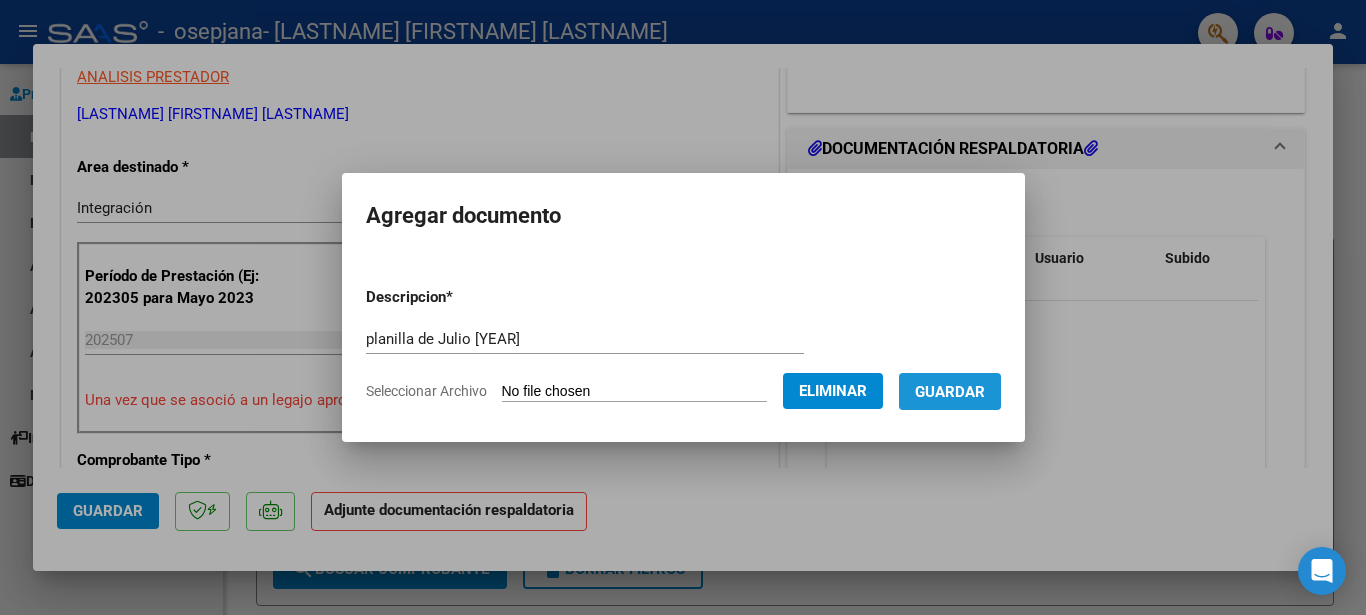click on "Guardar" at bounding box center [950, 392] 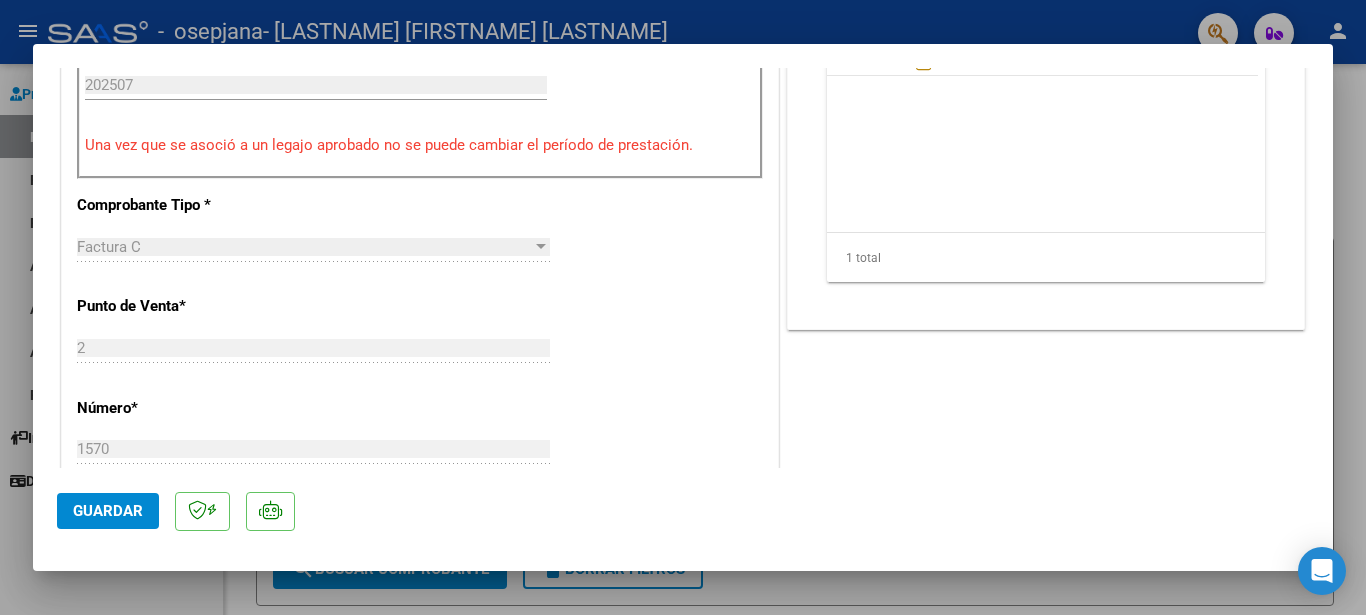 scroll, scrollTop: 835, scrollLeft: 0, axis: vertical 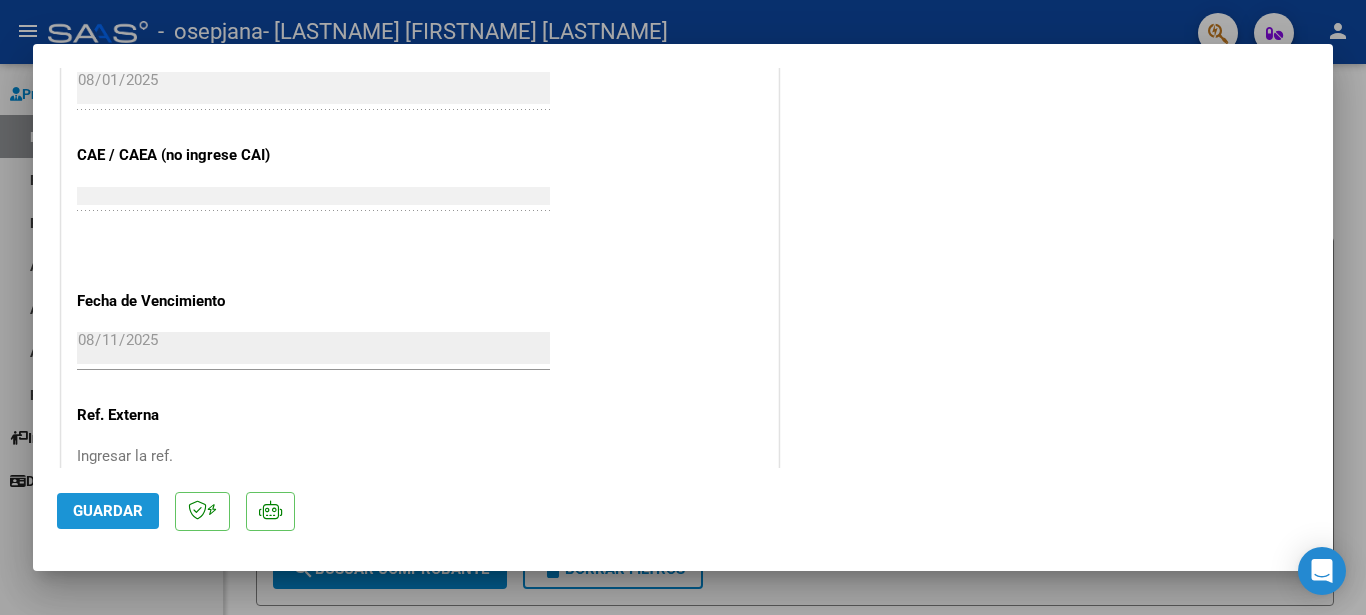 click on "Guardar" 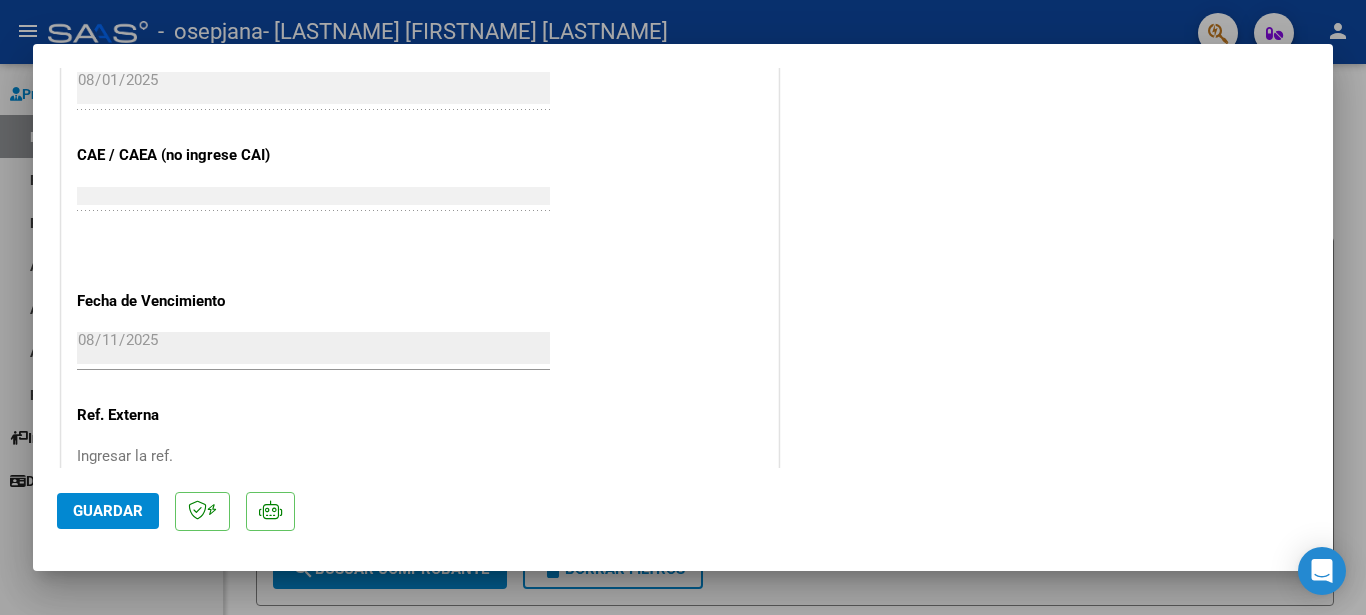 click at bounding box center [683, 307] 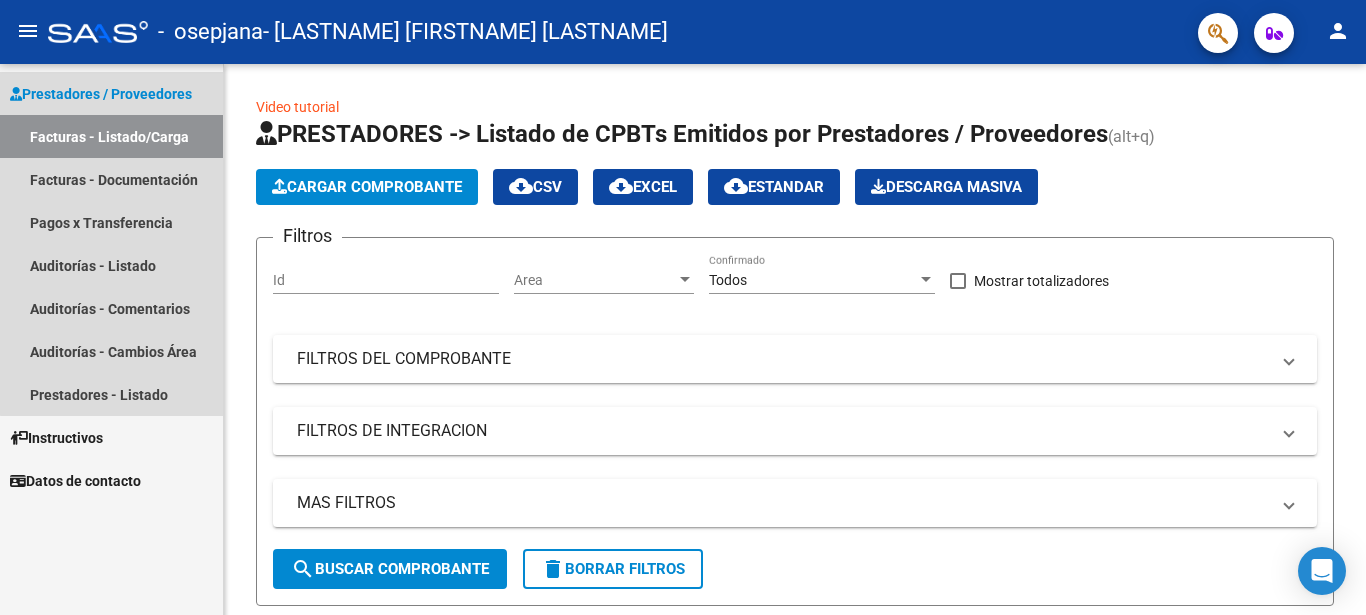 click on "Prestadores / Proveedores" at bounding box center (101, 94) 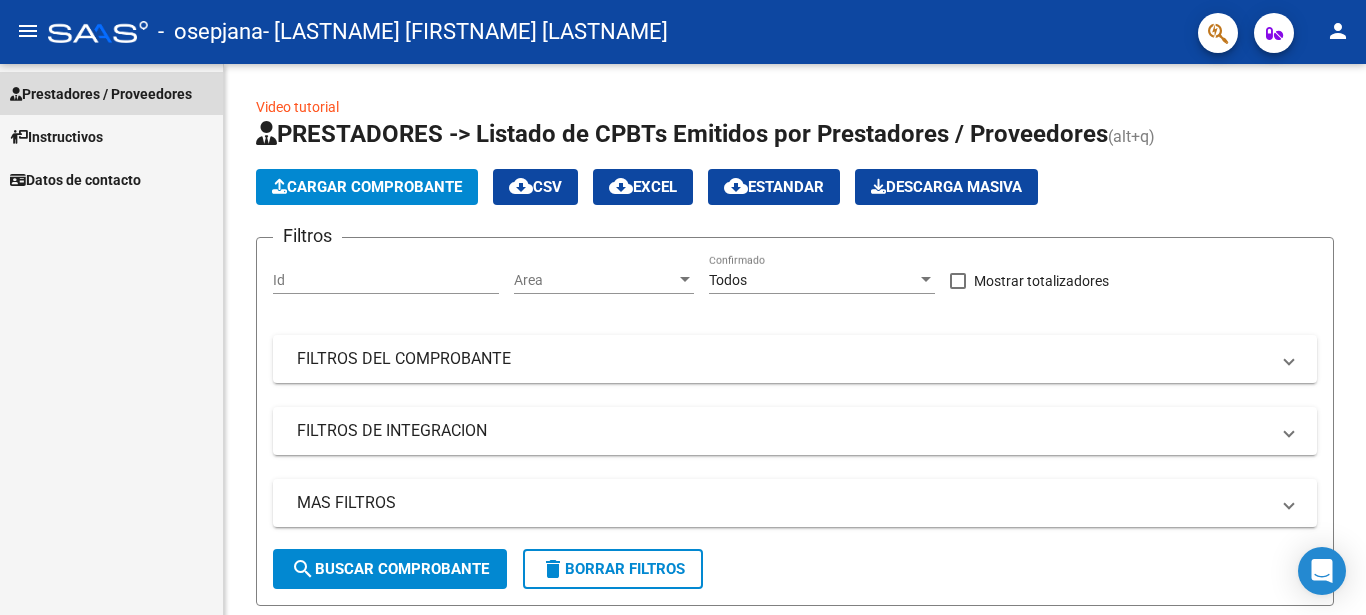 click on "Prestadores / Proveedores" at bounding box center [101, 94] 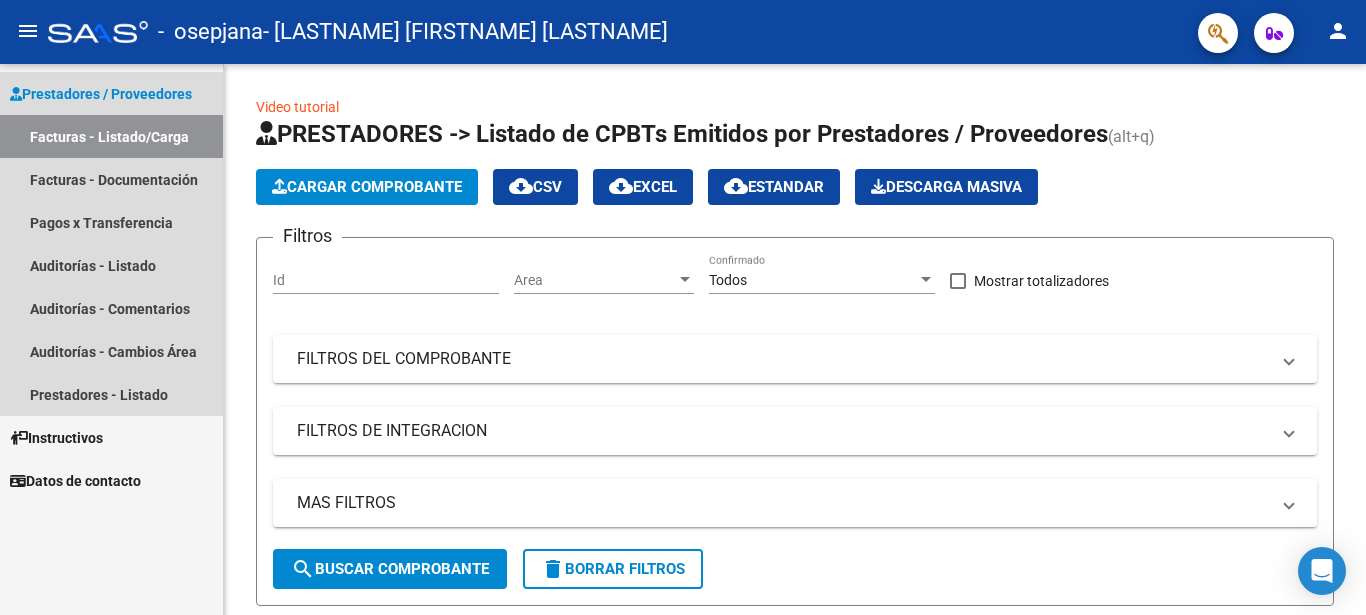 click on "Facturas - Listado/Carga" at bounding box center [111, 136] 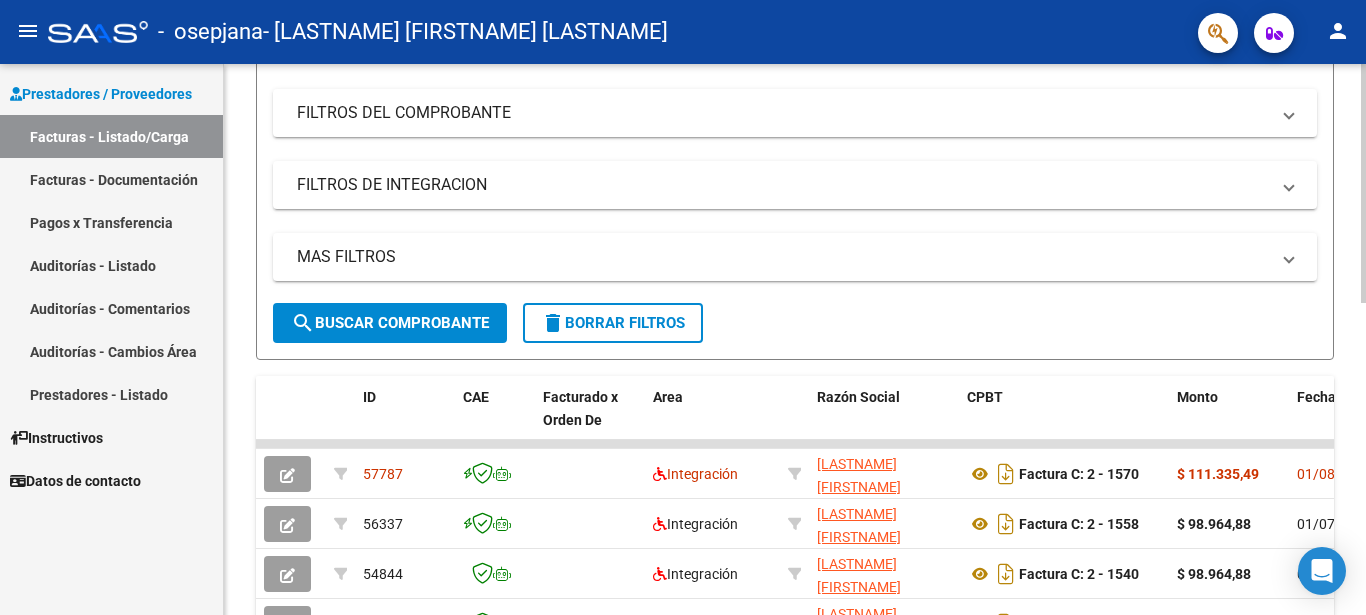 scroll, scrollTop: 0, scrollLeft: 0, axis: both 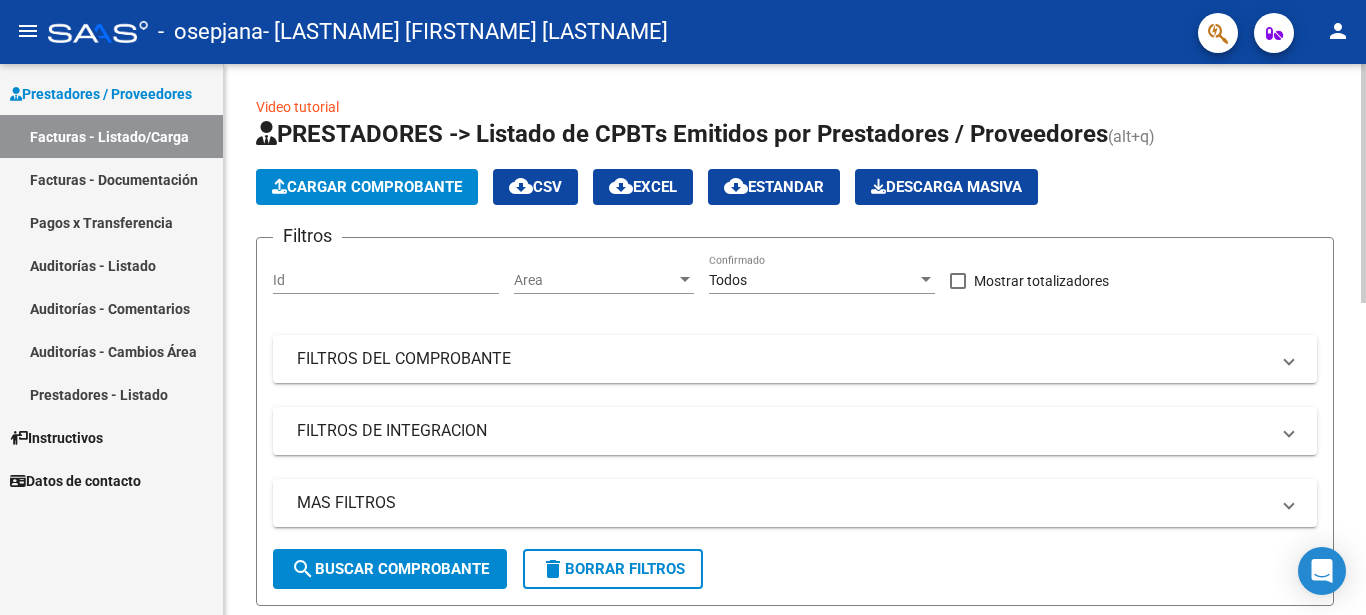 click on "Video tutorial   PRESTADORES -> Listado de CPBTs Emitidos por Prestadores / Proveedores (alt+q)   Cargar Comprobante
cloud_download  CSV  cloud_download  EXCEL  cloud_download  Estandar   Descarga Masiva
Filtros Id Area Area Todos Confirmado   Mostrar totalizadores   FILTROS DEL COMPROBANTE  Comprobante Tipo Comprobante Tipo Start date – End date Fec. Comprobante Desde / Hasta Días Emisión Desde(cant. días) Días Emisión Hasta(cant. días) CUIT / Razón Social Pto. Venta Nro. Comprobante Código SSS CAE Válido CAE Válido Todos Cargado Módulo Hosp. Todos Tiene facturacion Apócrifa Hospital Refes  FILTROS DE INTEGRACION  Período De Prestación Campos del Archivo de Rendición Devuelto x SSS (dr_envio) Todos Rendido x SSS (dr_envio) Tipo de Registro Tipo de Registro Período Presentación Período Presentación Campos del Legajo Asociado (preaprobación) Afiliado Legajo (cuil/nombre) Todos Solo facturas preaprobadas  MAS FILTROS  Todos Con Doc. Respaldatoria Todos Con Trazabilidad Todos – – 0" 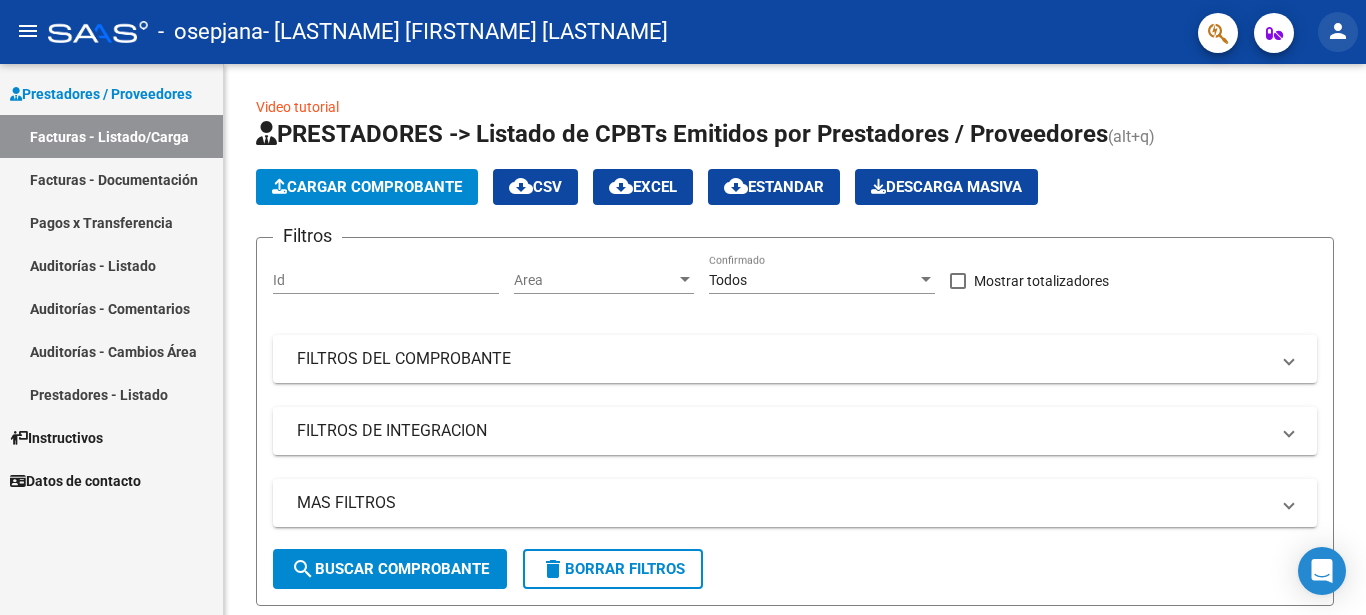 click on "person" 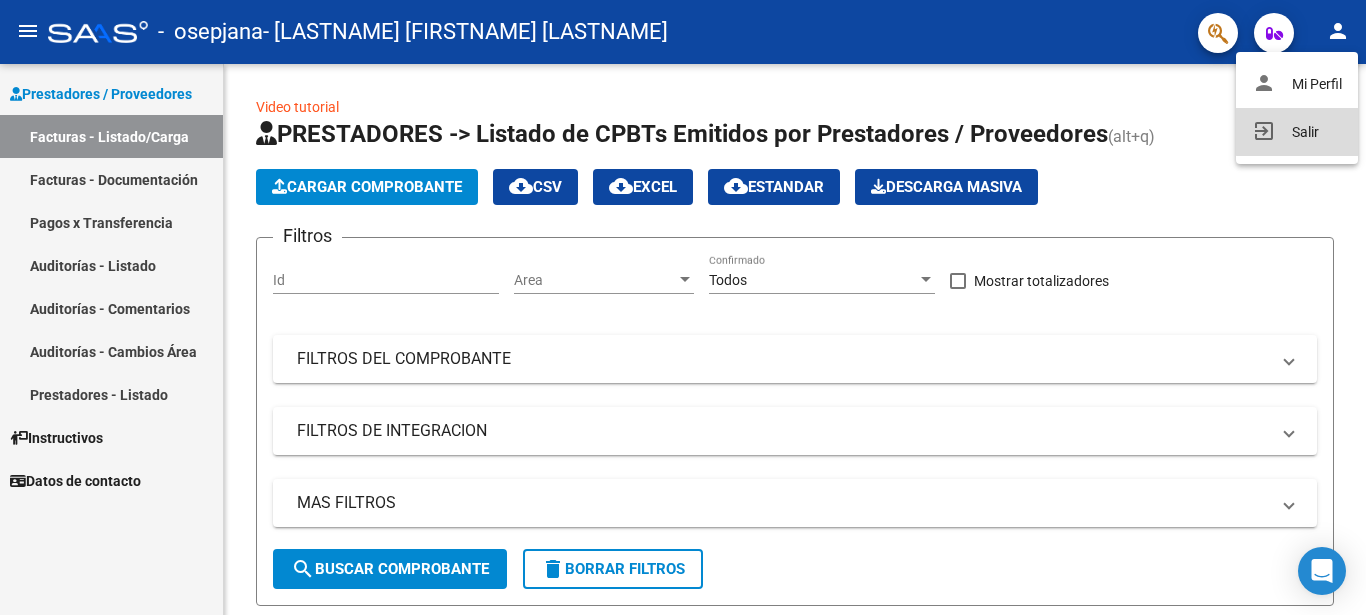 click on "exit_to_app  Salir" at bounding box center (1297, 132) 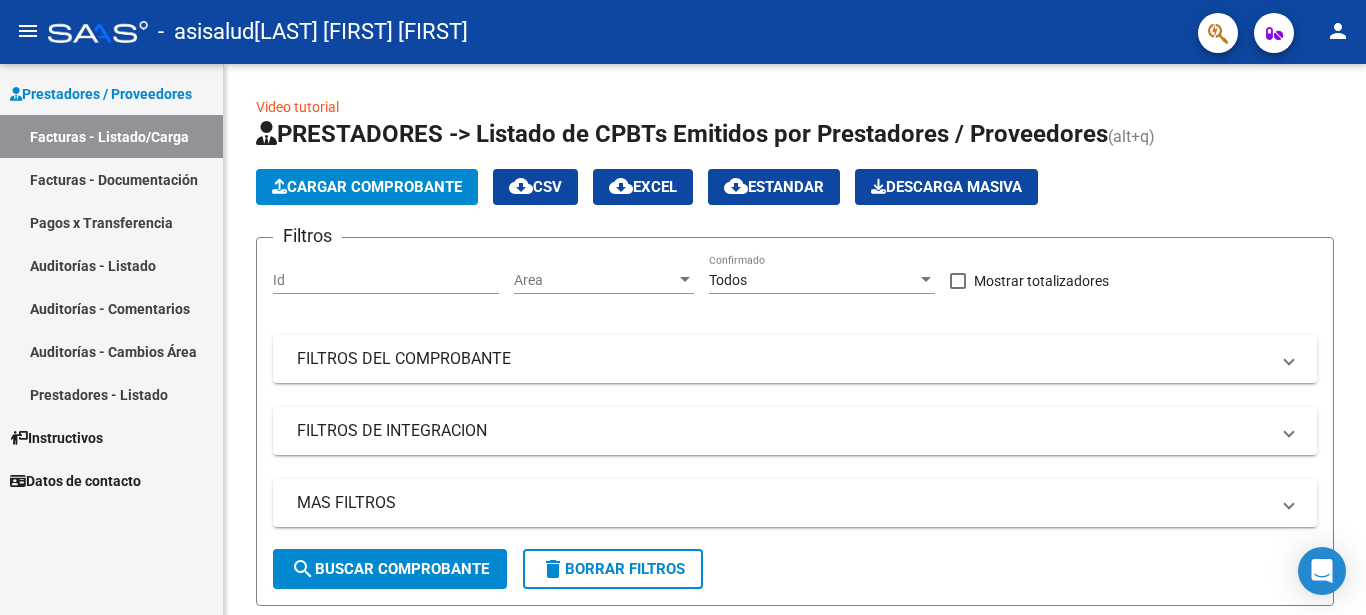 click on "Facturas - Listado/Carga" at bounding box center [111, 136] 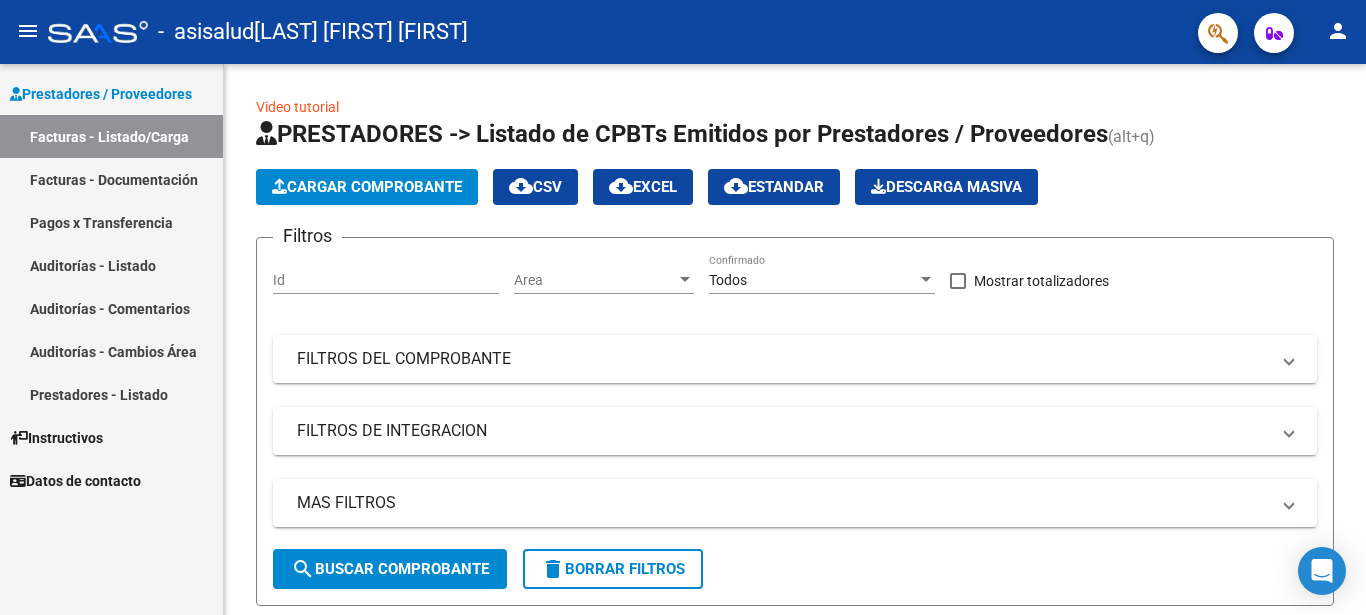 scroll, scrollTop: 0, scrollLeft: 0, axis: both 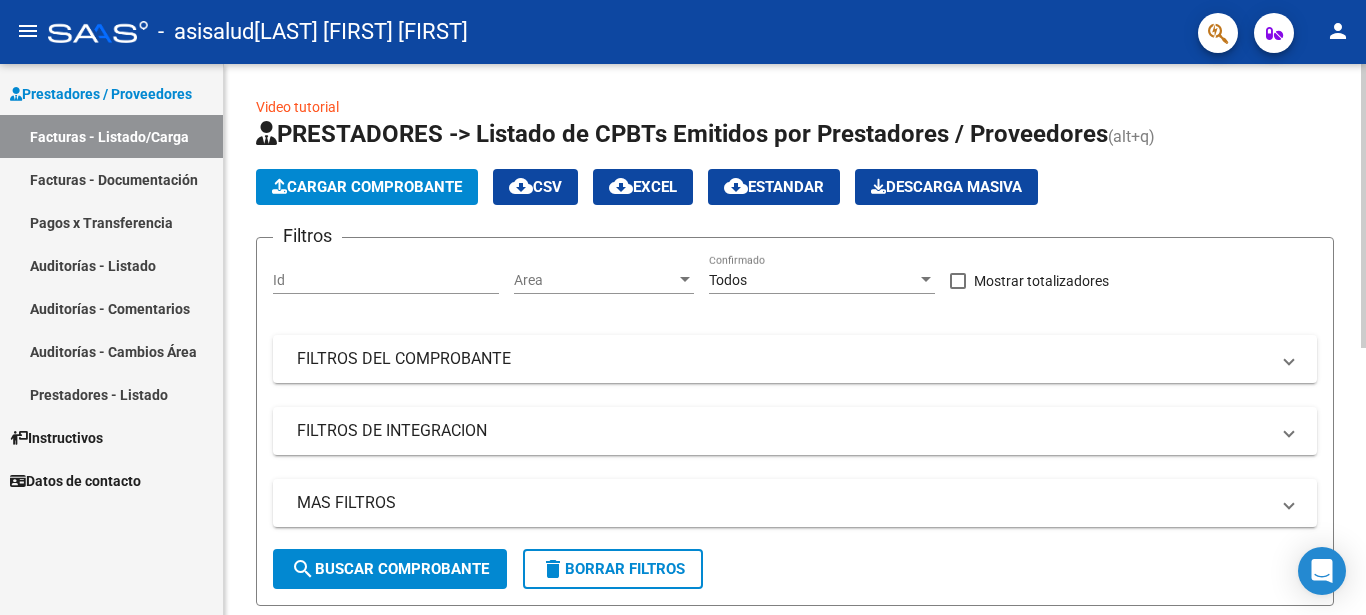 click on "menu - asisalud - [LAST] [FIRST] [FIRST] person Prestadores / Proveedores Facturas - Listado/Carga Facturas - Documentación Pagos x Transferencia Auditorías - Listado Auditorías - Comentarios Auditorías - Cambios Área Prestadores - Listado Instructivos Datos de contacto Video tutorial PRESTADORES -> Listado de CPBTs Emitidos por Prestadores / Proveedores (alt+q) Cargar Comprobante cloud_download CSV cloud_download EXCEL cloud_download Estandar Descarga Masiva Filtros Id Area Area Todos Confirmado Mostrar totalizadores FILTROS DEL COMPROBANTE Comprobante Tipo Comprobante Tipo Start date – End date Fec. Comprobante Desde / Hasta Días Emisión Desde(cant. días) Días Emisión Hasta(cant. días) CUIT / Razón Social Pto. Venta Nro. Comprobante Código SSS CAE Válido CAE Válido Todos Cargado Módulo Hosp. Todos Tiene facturacion Apócrifa Hospital Refes FILTROS DE INTEGRACION Período De Prestación Todos Rendido x SSS (dr_envio) Tipo de Registro Todos –" 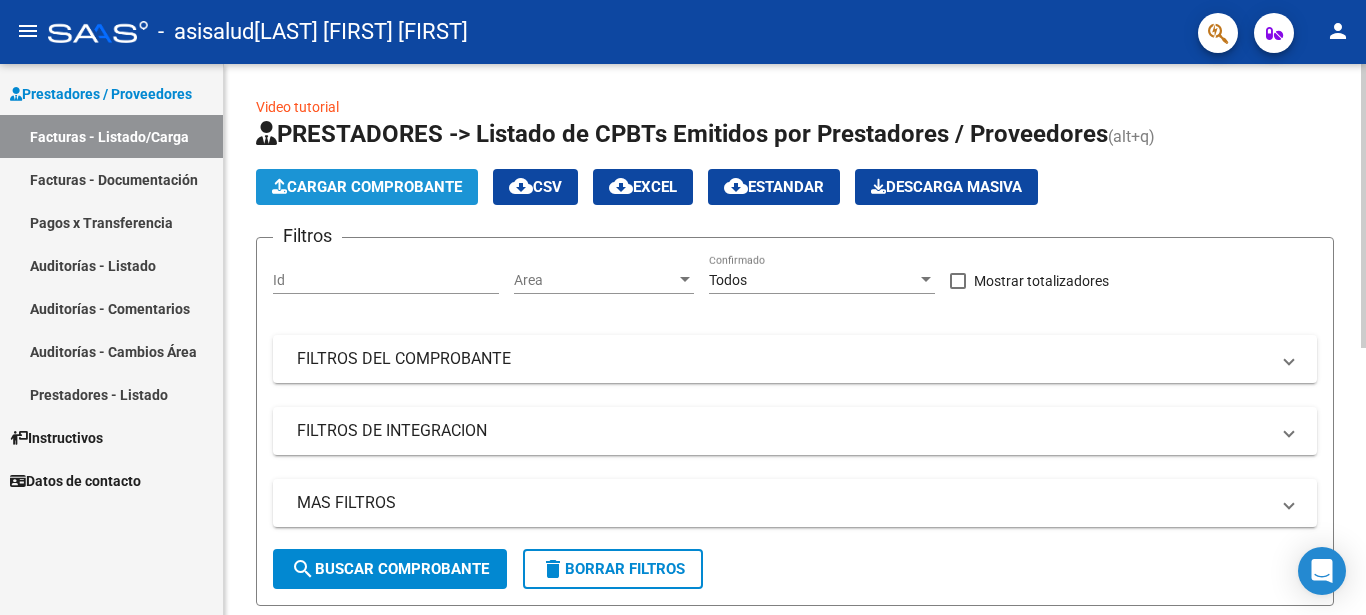 click on "Cargar Comprobante" 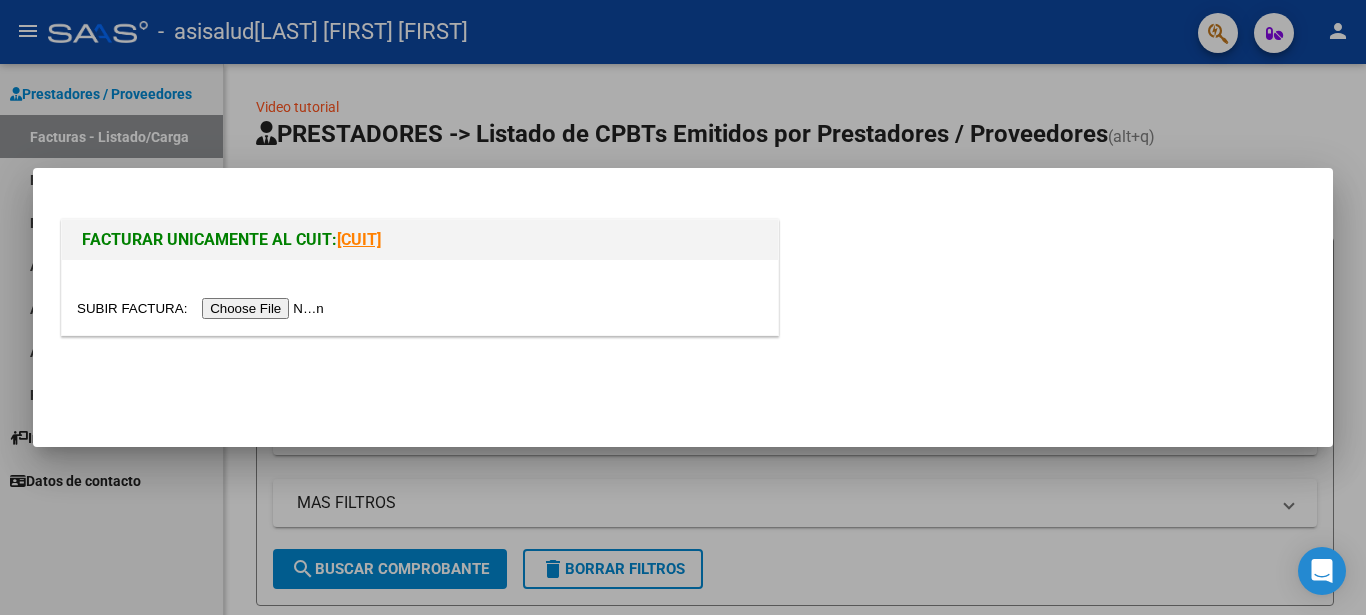 click at bounding box center (203, 308) 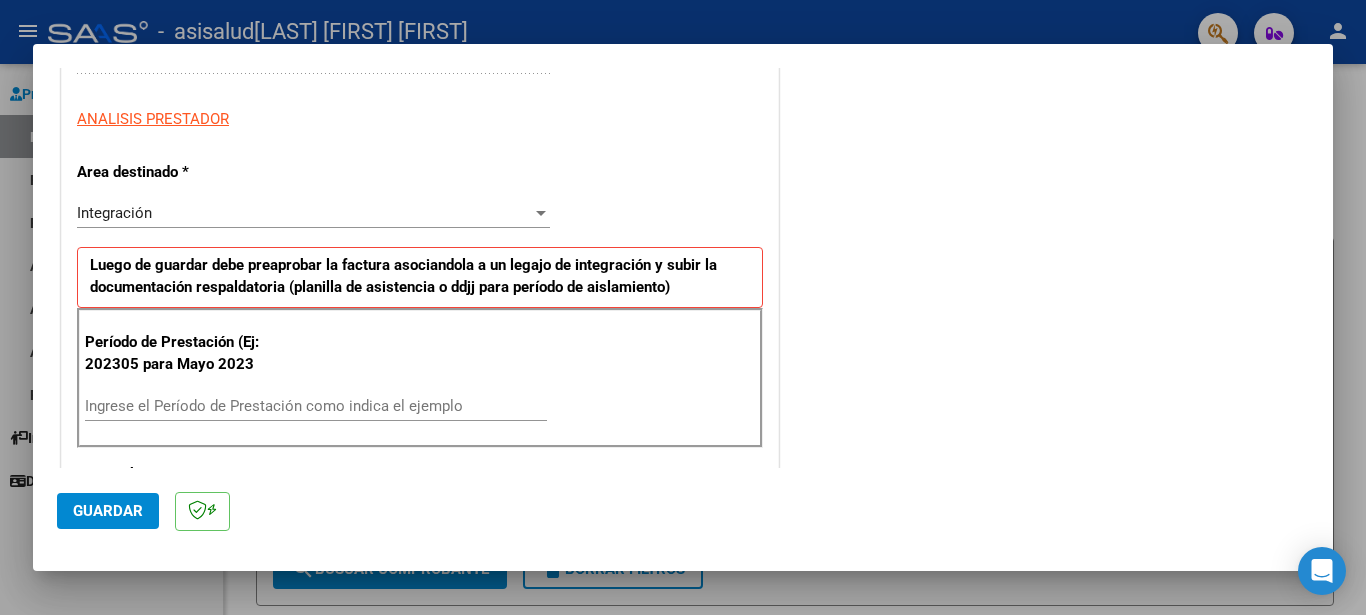 scroll, scrollTop: 380, scrollLeft: 0, axis: vertical 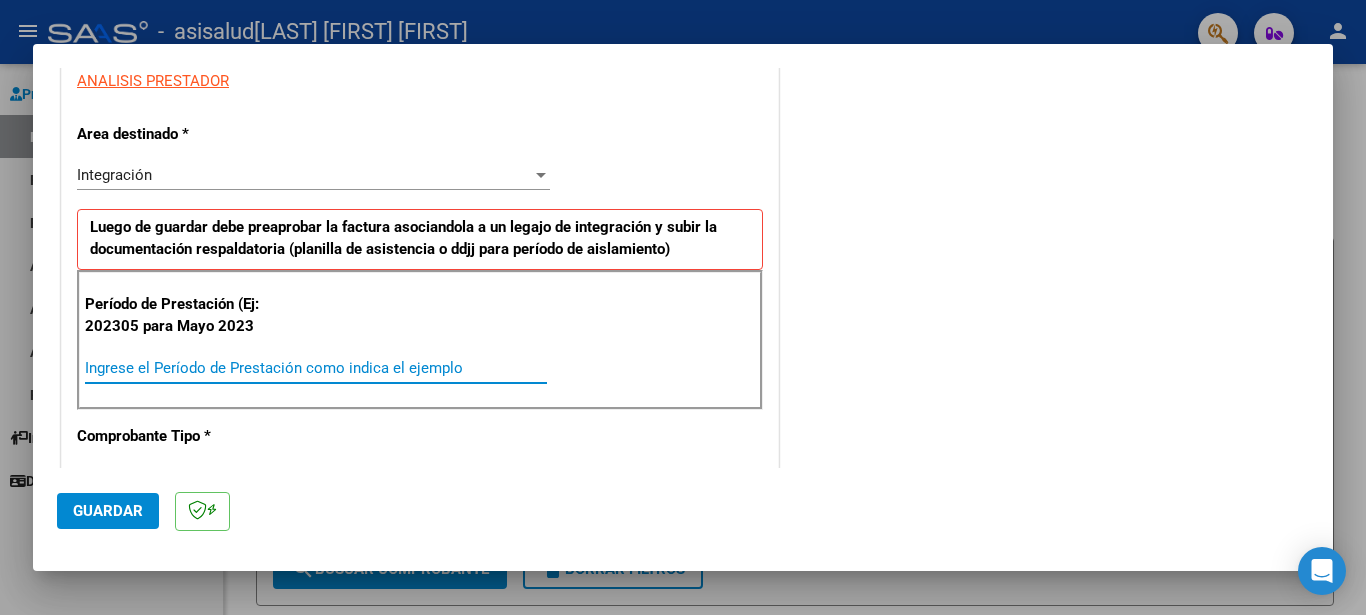 click on "Ingrese el Período de Prestación como indica el ejemplo" at bounding box center [316, 368] 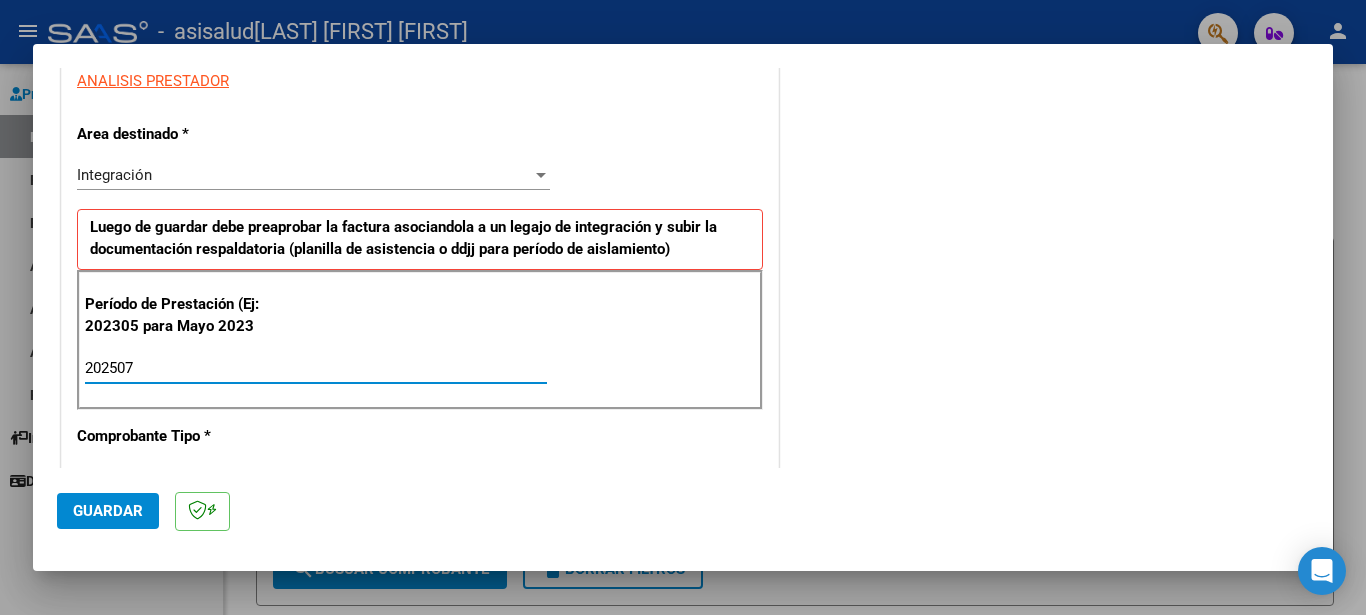 type on "202507" 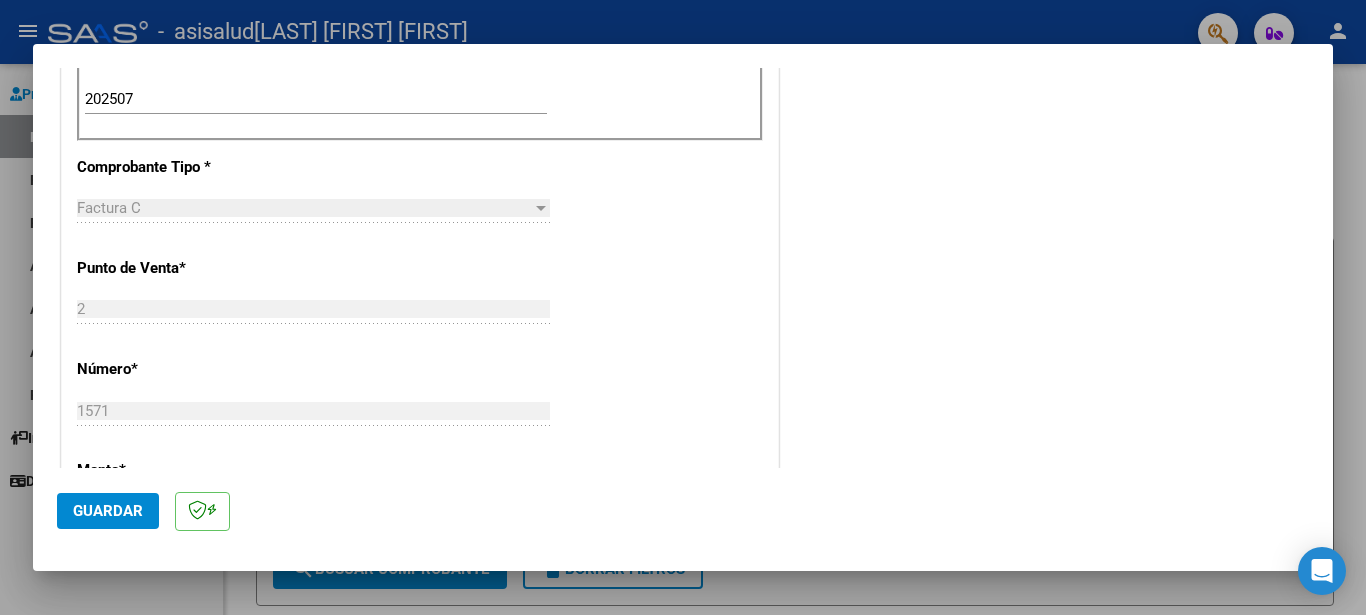 scroll, scrollTop: 655, scrollLeft: 0, axis: vertical 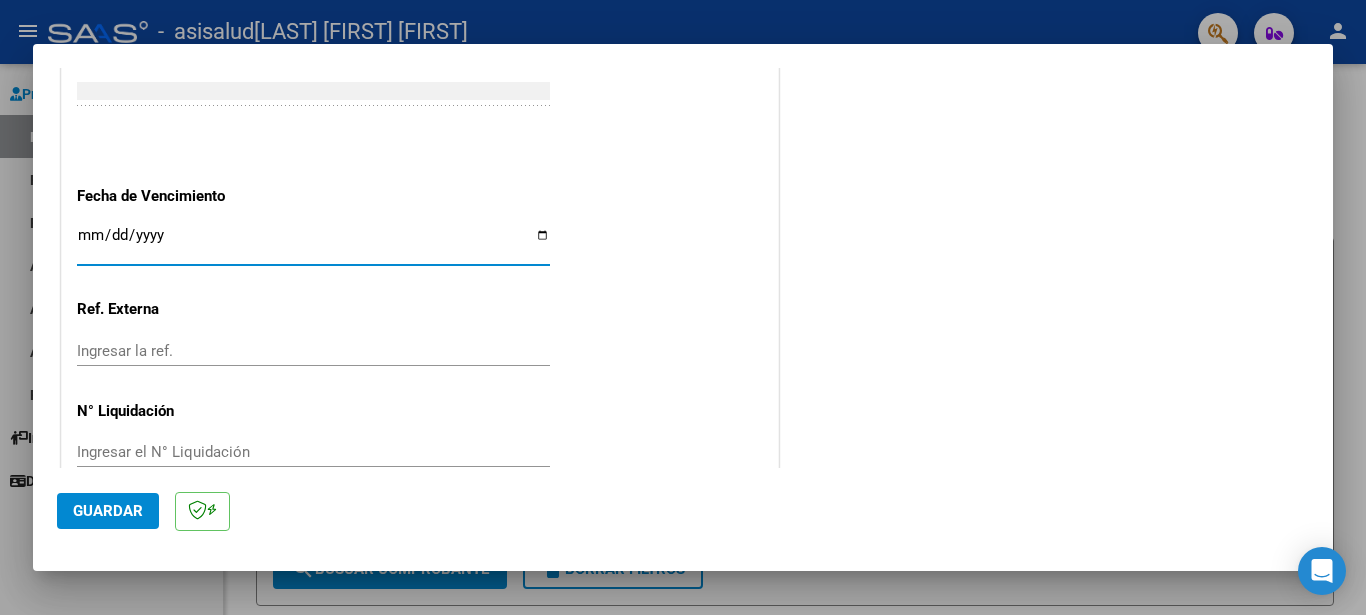 click on "Ingresar la fecha" at bounding box center (313, 243) 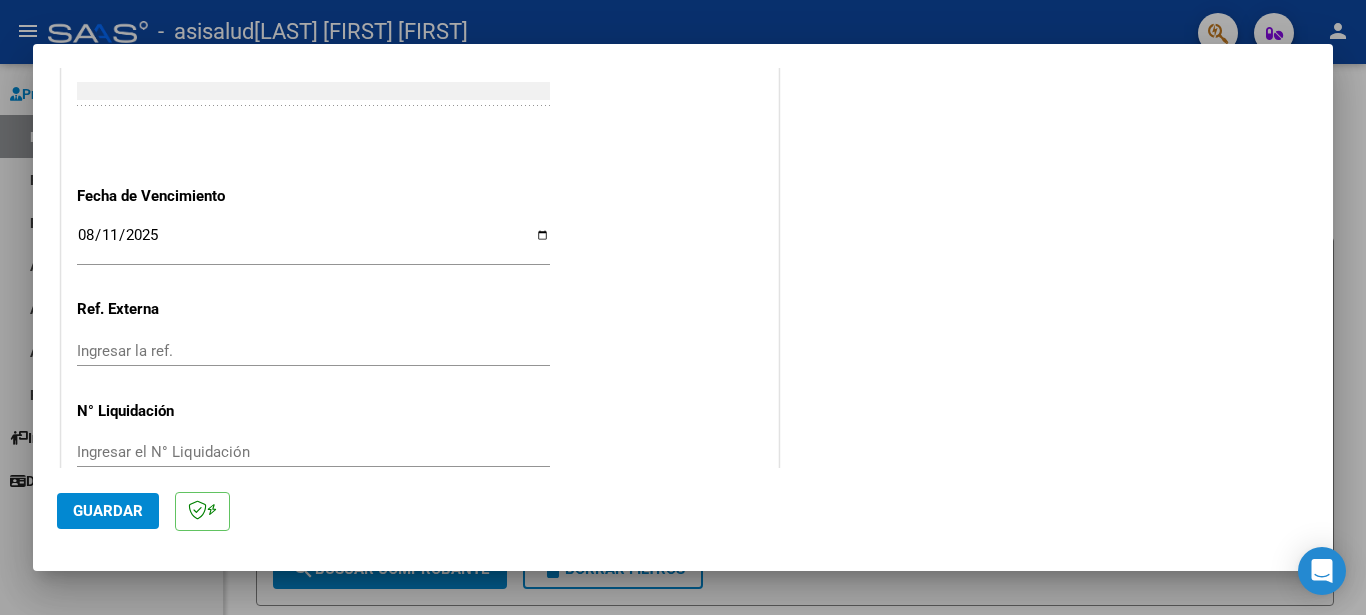 click on "COMENTARIOS Comentarios del Prestador / Gerenciador:" at bounding box center (1046, -344) 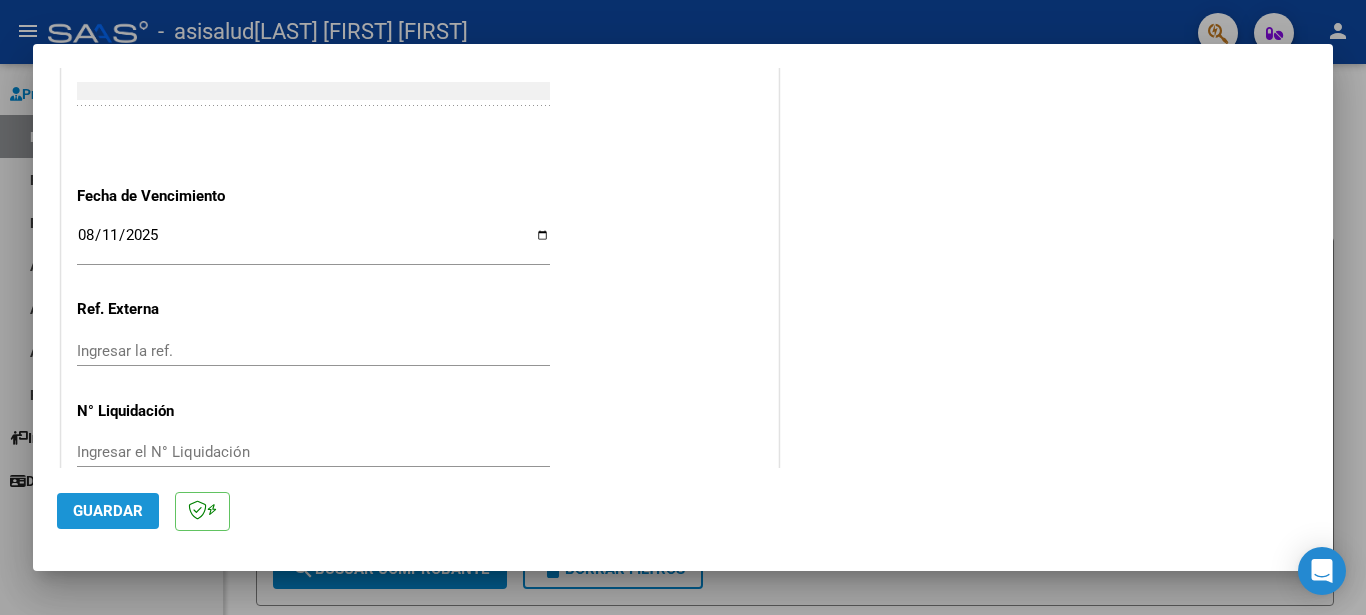 click on "Guardar" 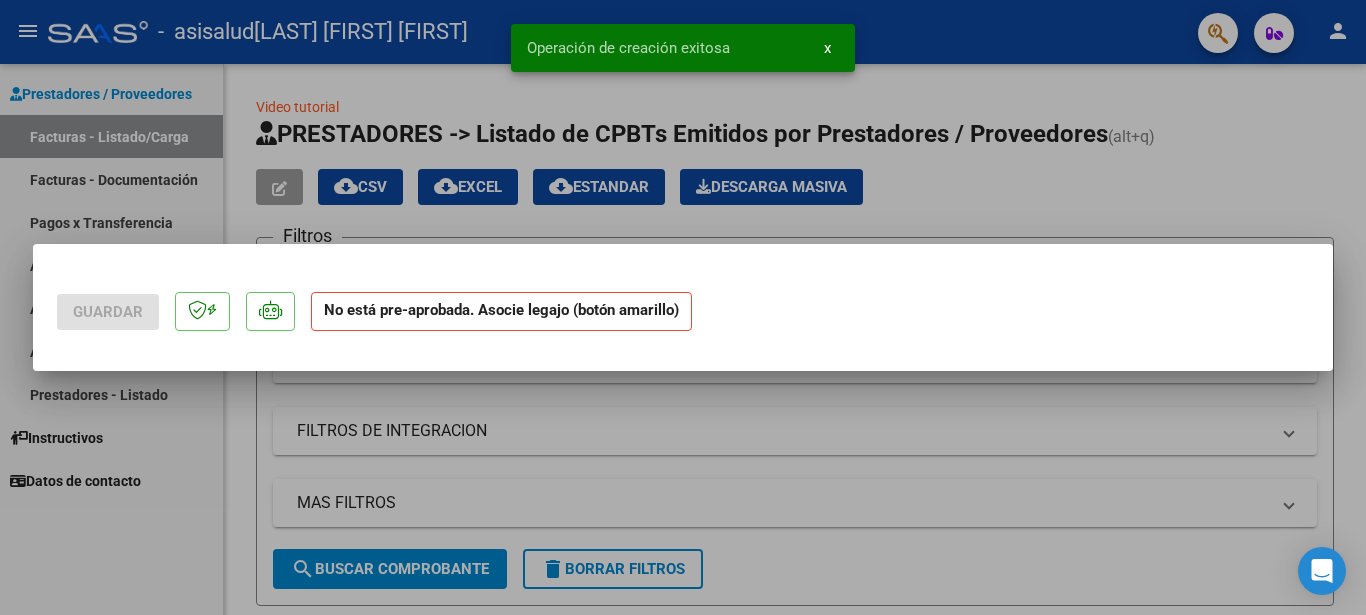 scroll, scrollTop: 0, scrollLeft: 0, axis: both 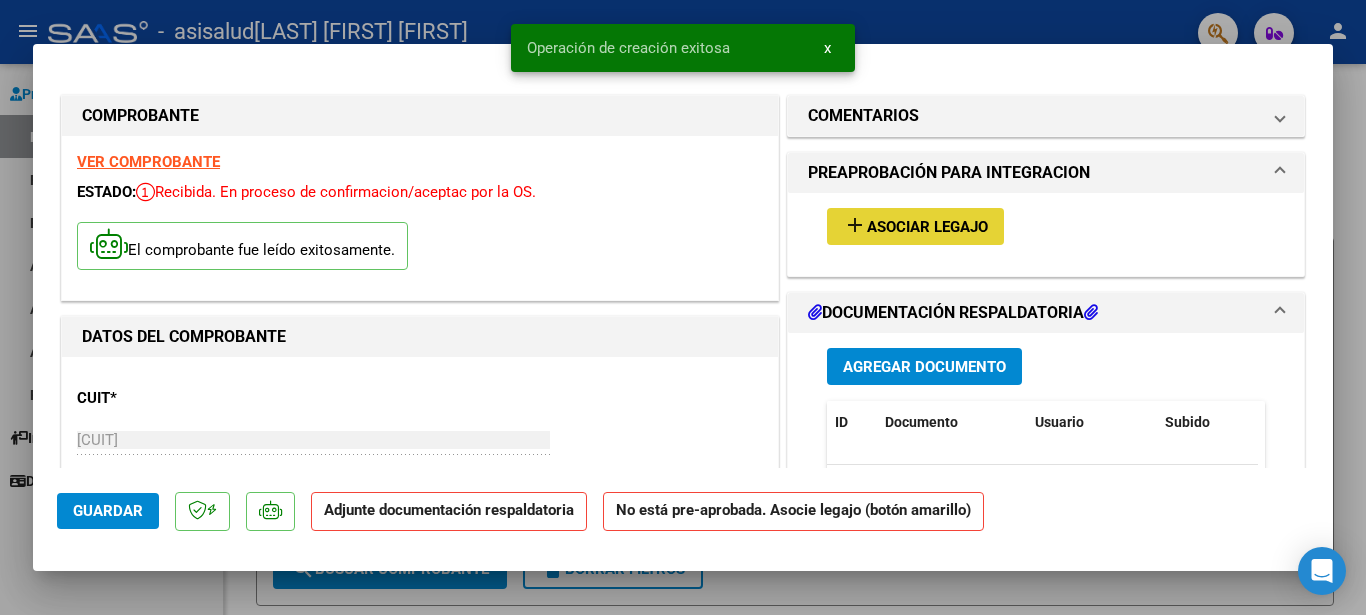 click on "Asociar Legajo" at bounding box center (927, 227) 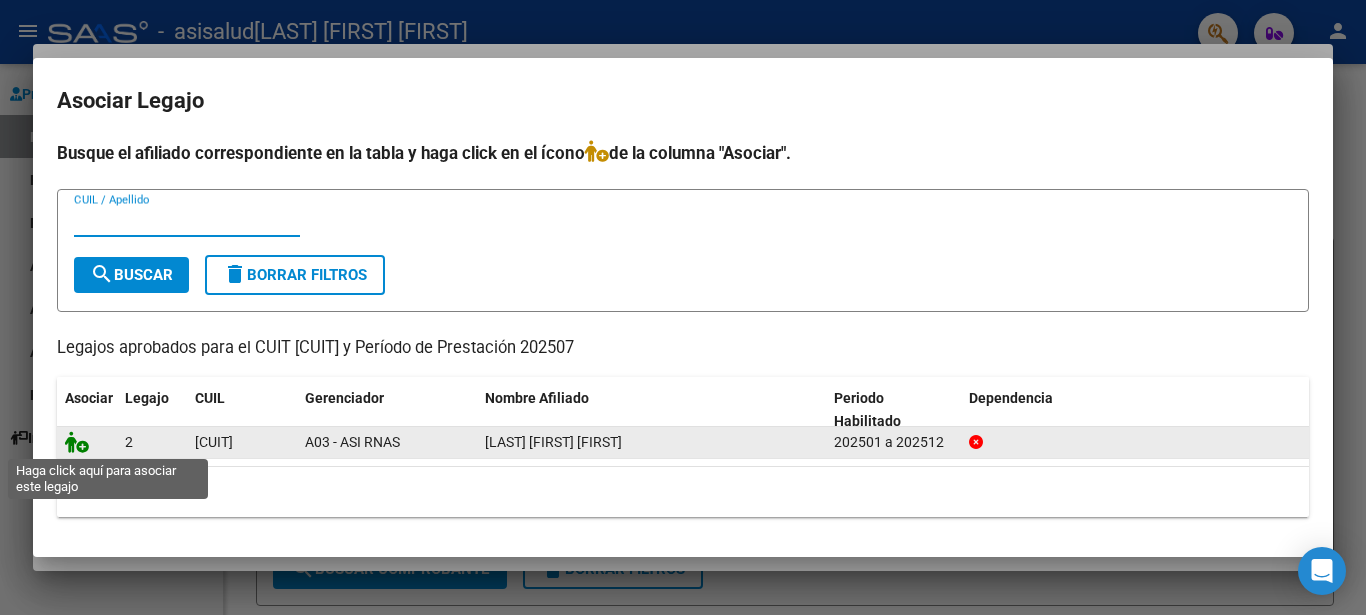 click 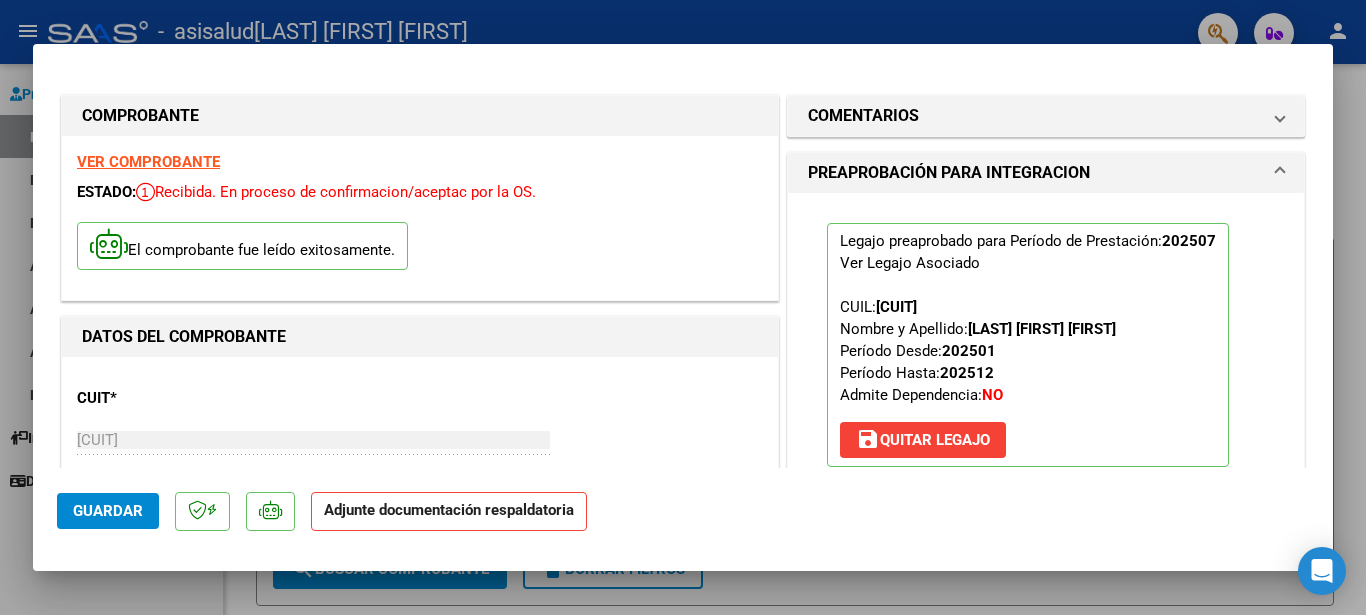 scroll, scrollTop: 407, scrollLeft: 0, axis: vertical 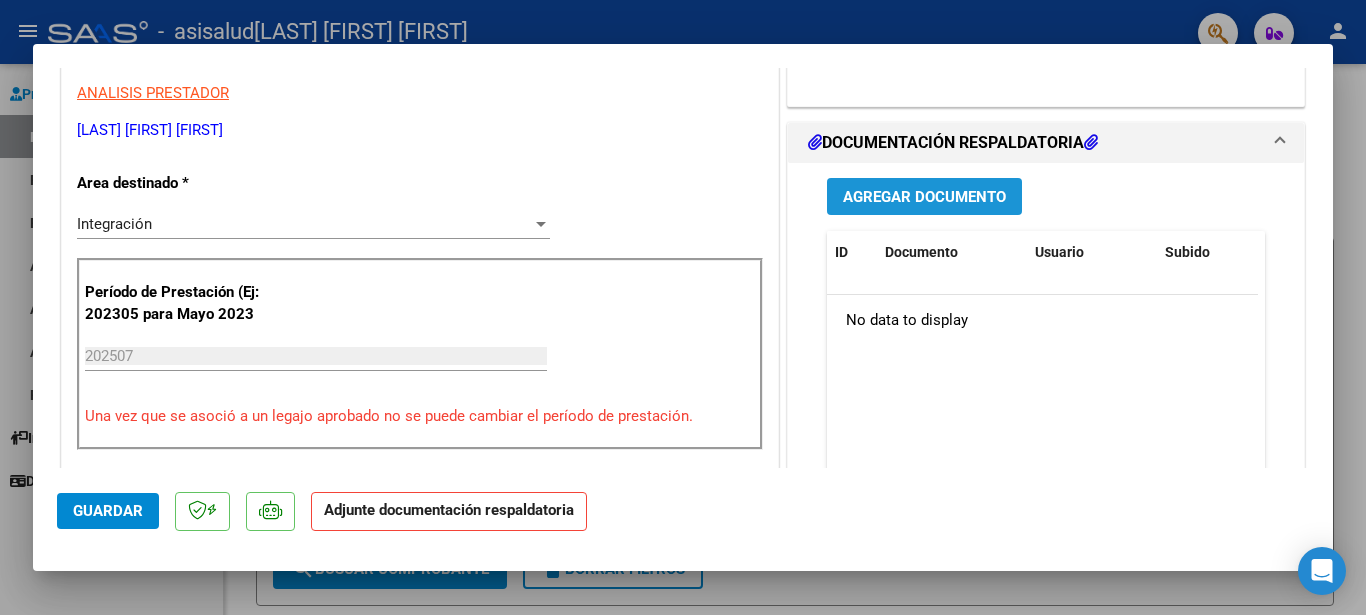 click on "Agregar Documento" at bounding box center [924, 197] 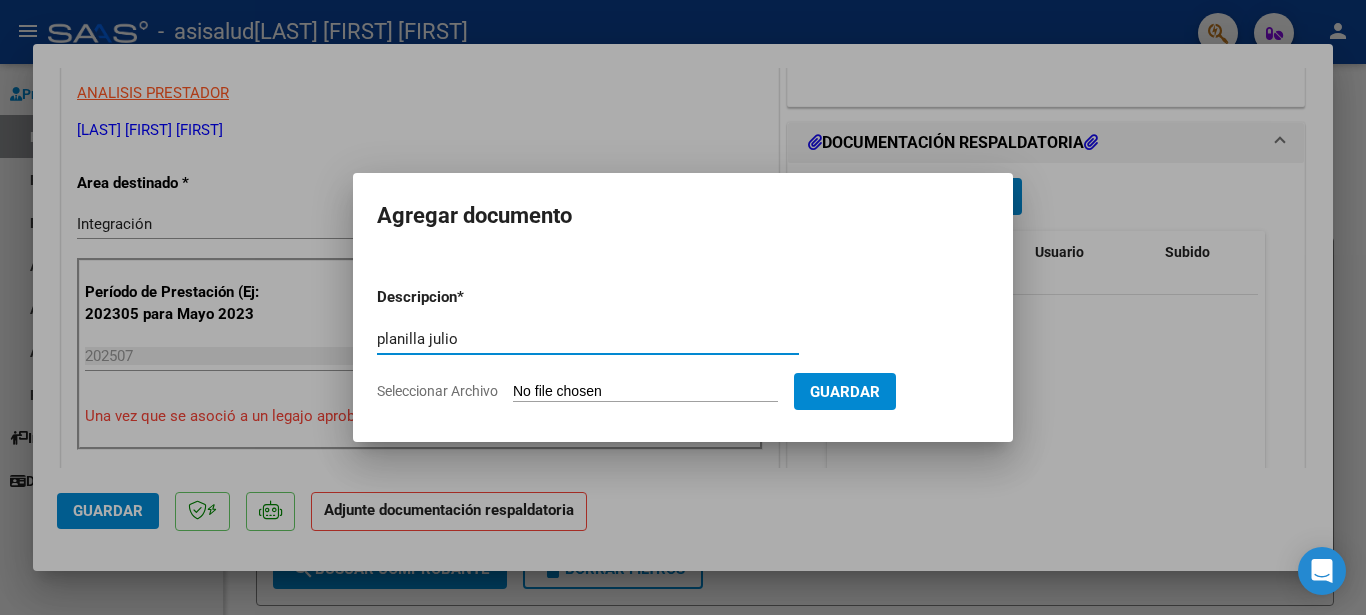 type on "planilla julio" 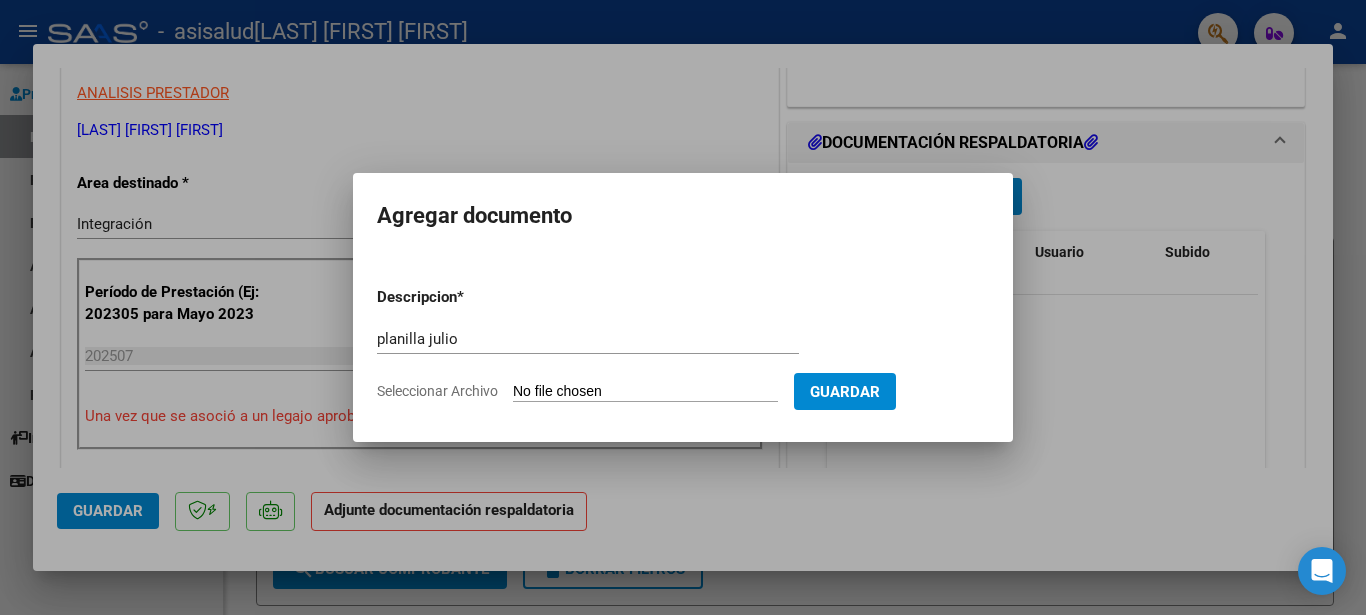 click on "Seleccionar Archivo" at bounding box center [645, 392] 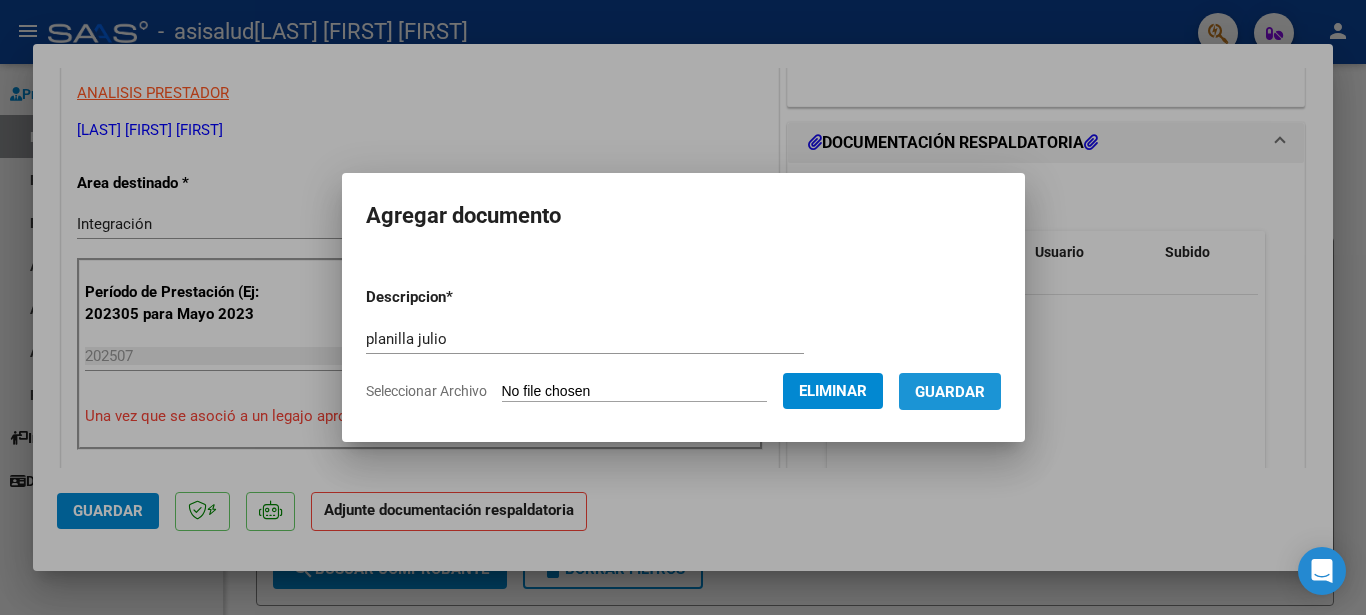 click on "Guardar" at bounding box center (950, 392) 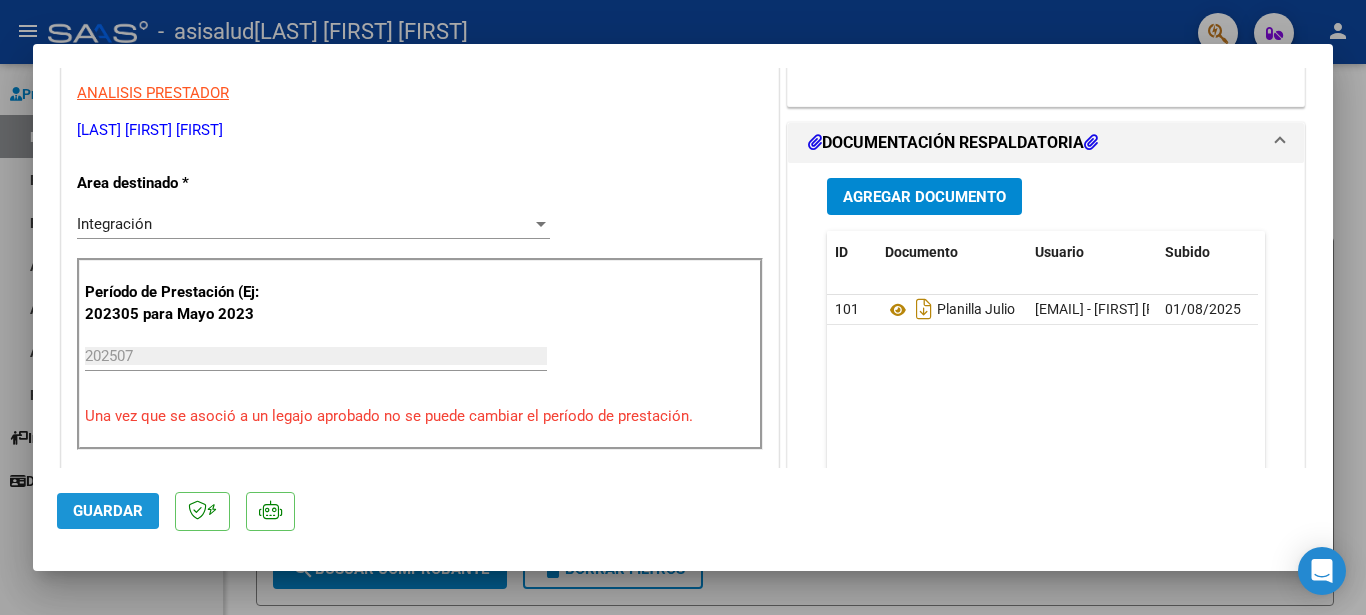 click on "Guardar" 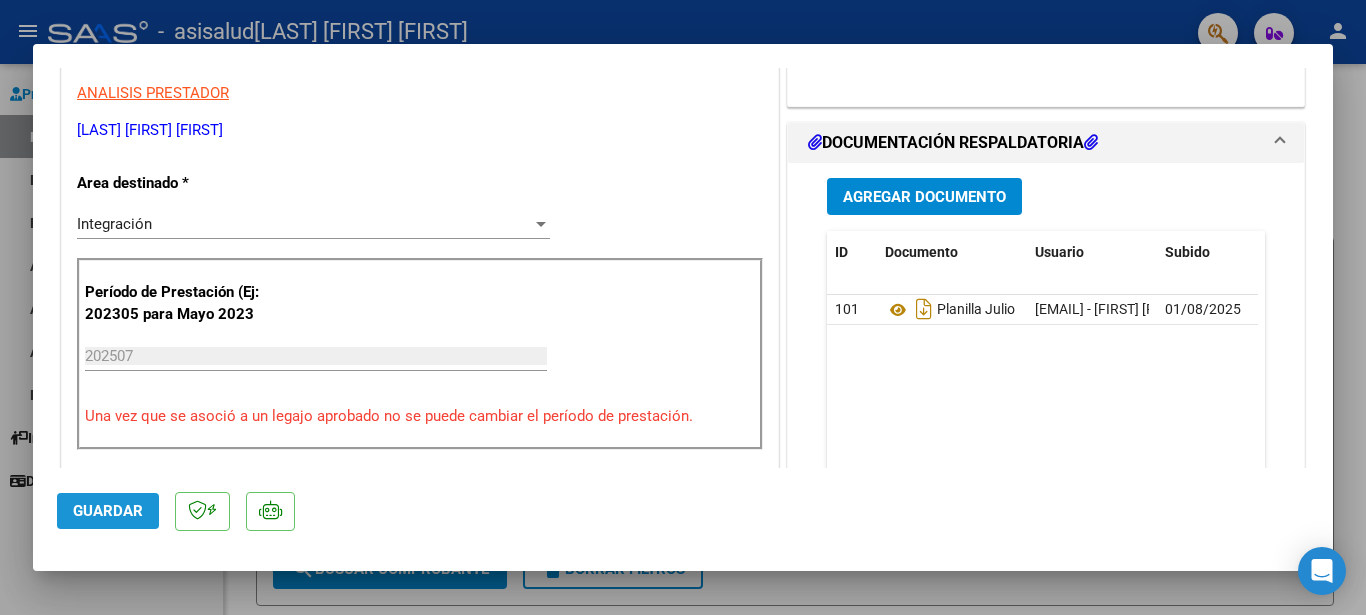 click on "Guardar" 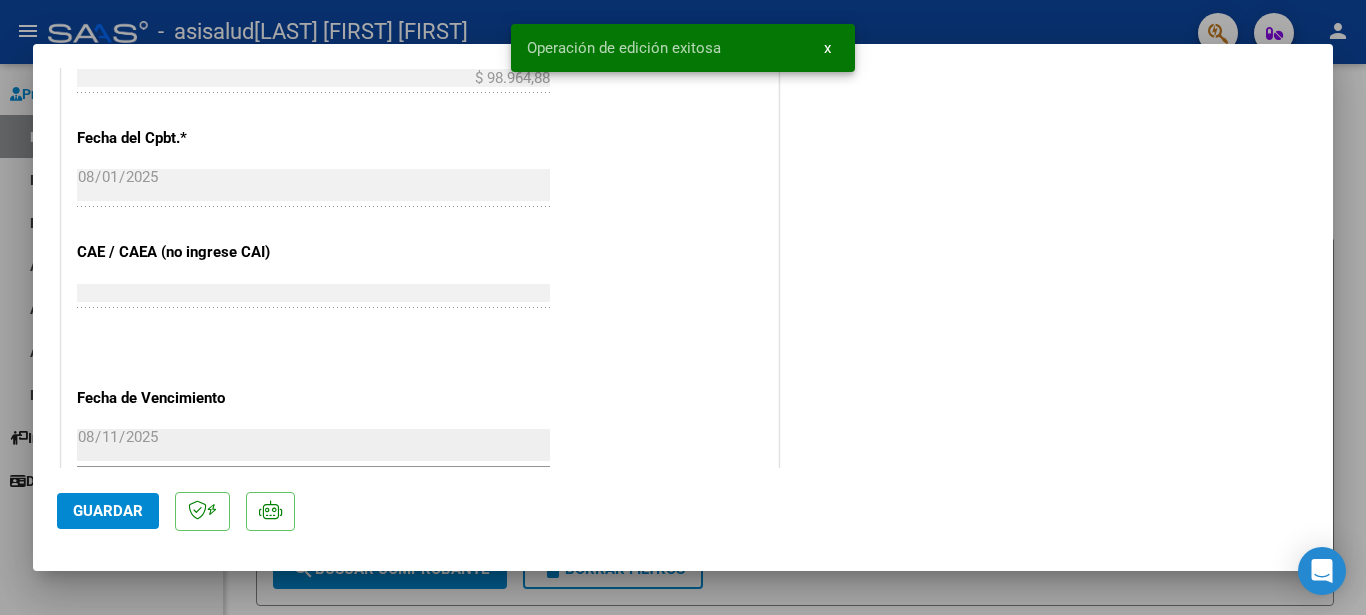 scroll, scrollTop: 1238, scrollLeft: 0, axis: vertical 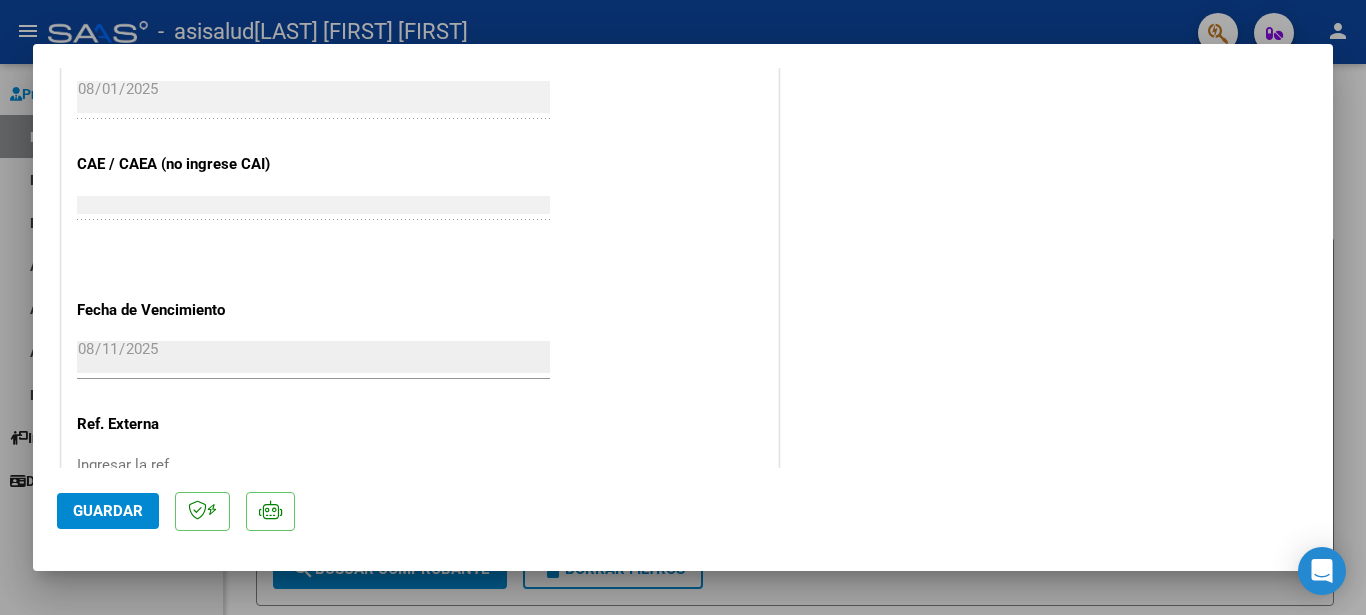 click at bounding box center [683, 307] 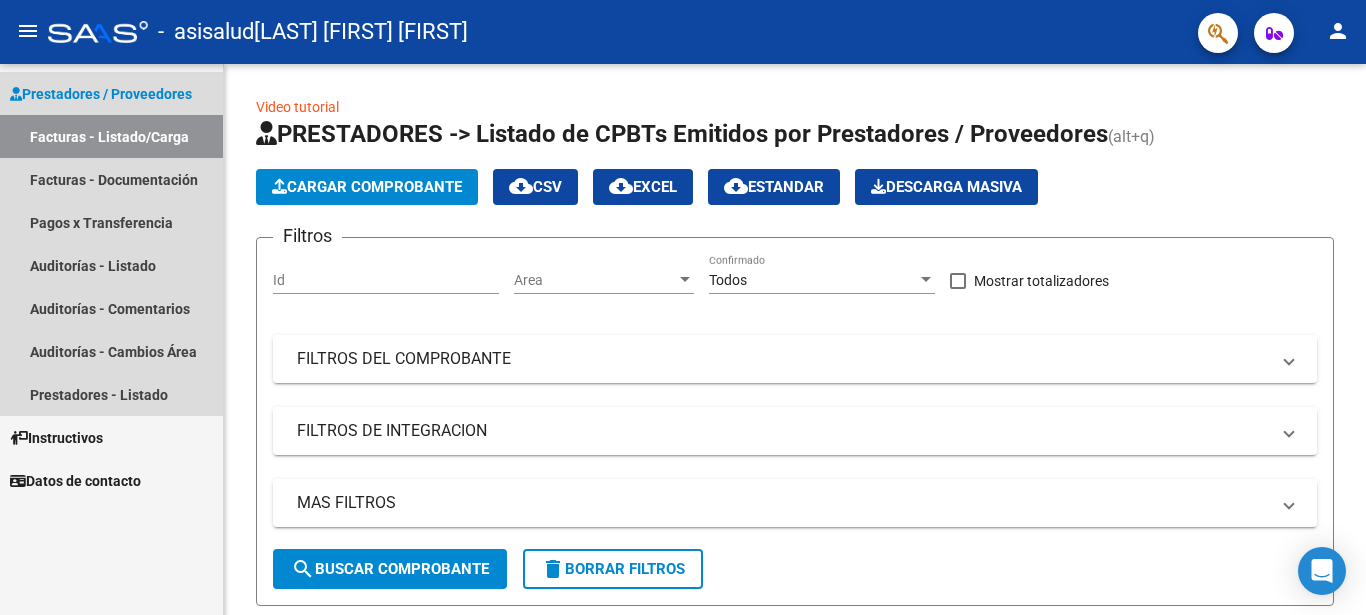 click on "Facturas - Listado/Carga" at bounding box center (111, 136) 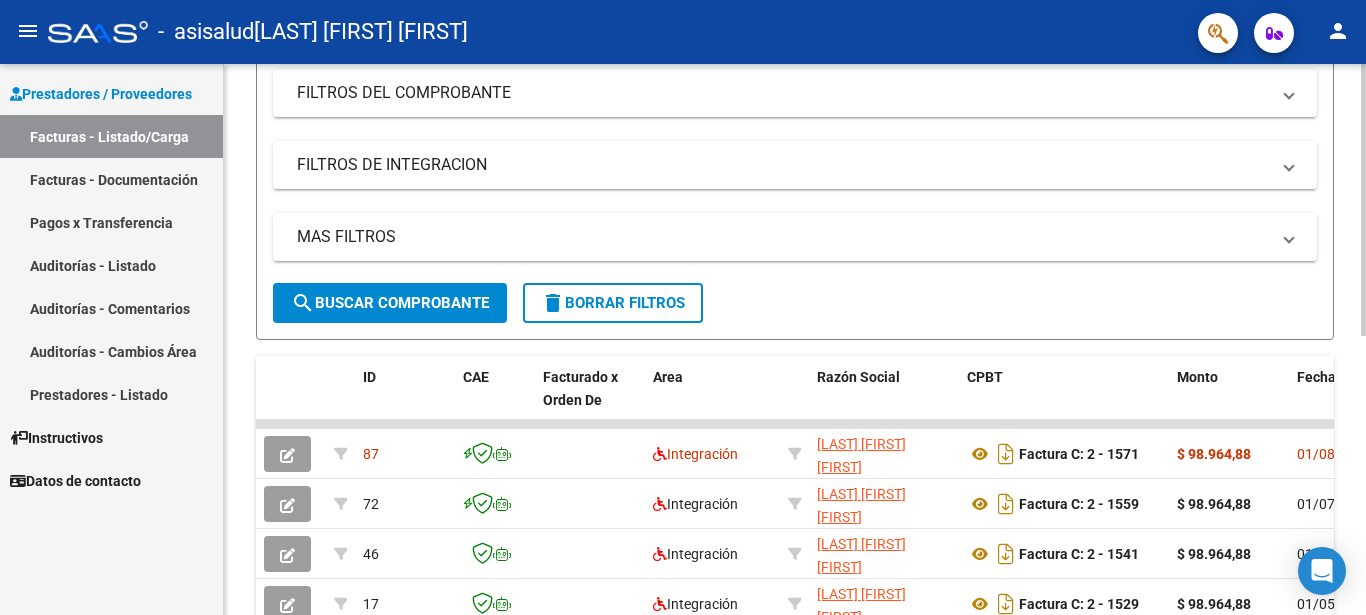 scroll, scrollTop: 156, scrollLeft: 0, axis: vertical 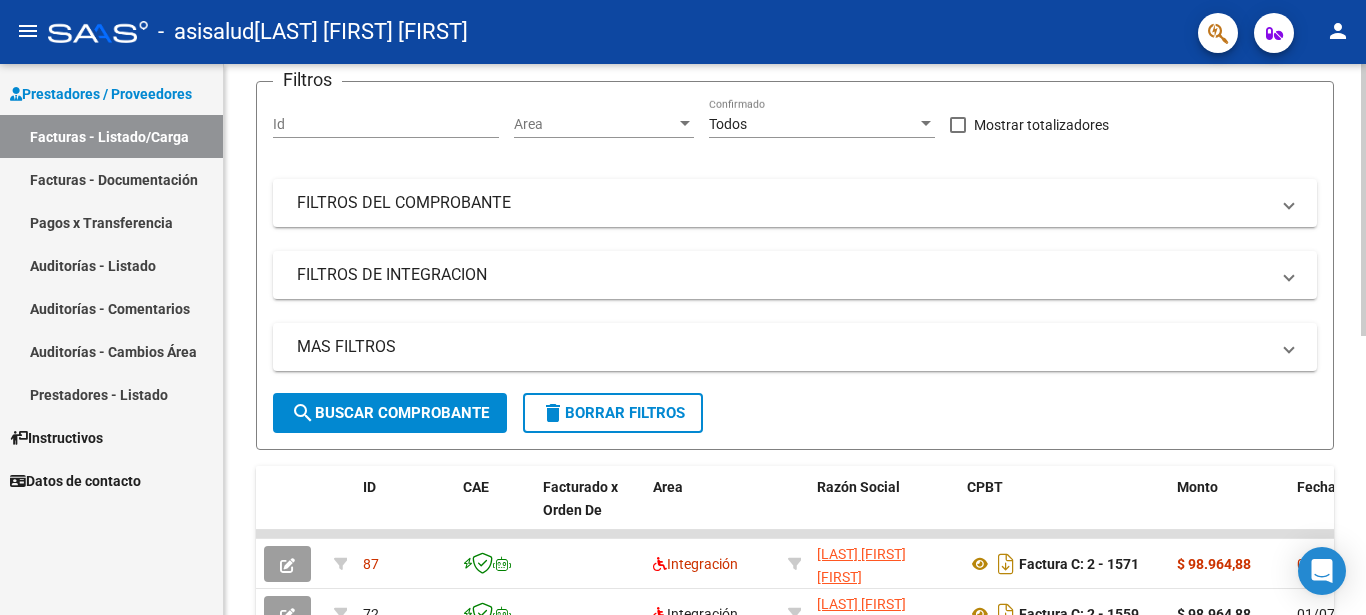 click on "Video tutorial   PRESTADORES -> Listado de CPBTs Emitidos por Prestadores / Proveedores (alt+q)   Cargar Comprobante
cloud_download  CSV  cloud_download  EXCEL  cloud_download  Estandar   Descarga Masiva
Filtros Id Area Area Todos Confirmado   Mostrar totalizadores   FILTROS DEL COMPROBANTE  Comprobante Tipo Comprobante Tipo Start date – End date Fec. Comprobante Desde / Hasta Días Emisión Desde(cant. días) Días Emisión Hasta(cant. días) CUIT / Razón Social Pto. Venta Nro. Comprobante Código SSS CAE Válido CAE Válido Todos Cargado Módulo Hosp. Todos Tiene facturacion Apócrifa Hospital Refes  FILTROS DE INTEGRACION  Período De Prestación Campos del Archivo de Rendición Devuelto x SSS (dr_envio) Todos Rendido x SSS (dr_envio) Tipo de Registro Tipo de Registro Período Presentación Período Presentación Campos del Legajo Asociado (preaprobación) Afiliado Legajo (cuil/nombre) Todos Solo facturas preaprobadas  MAS FILTROS  Todos Con Doc. Respaldatoria Todos Con Trazabilidad Todos – – 0" 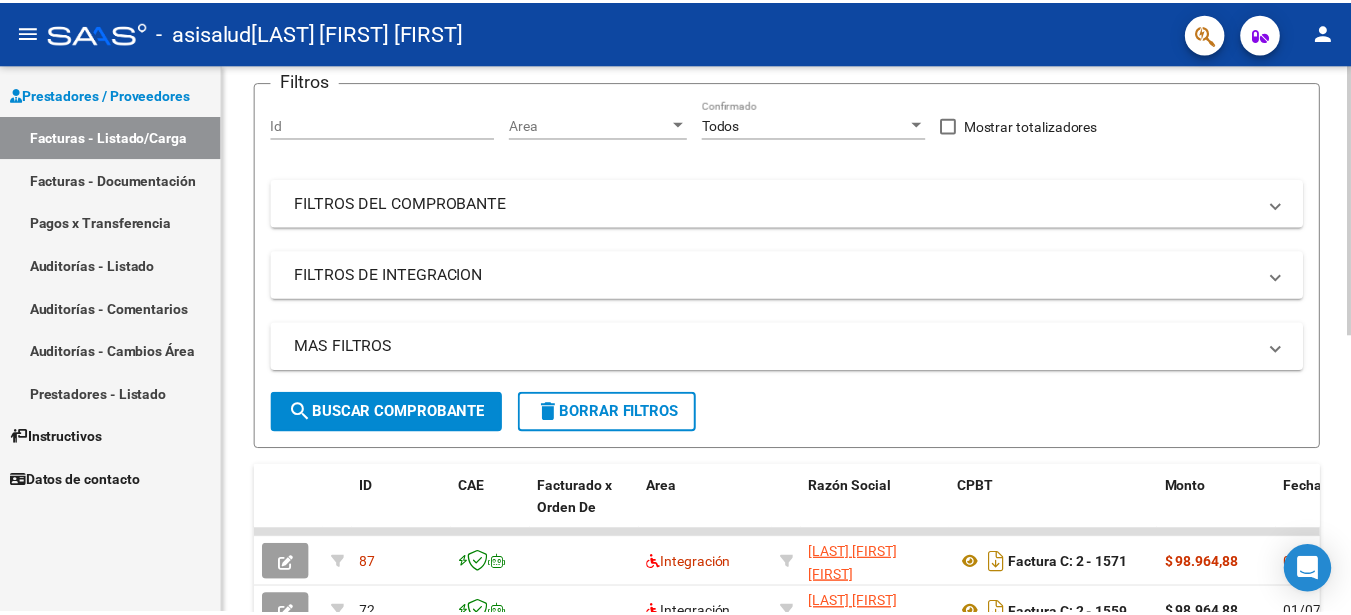 scroll, scrollTop: 0, scrollLeft: 0, axis: both 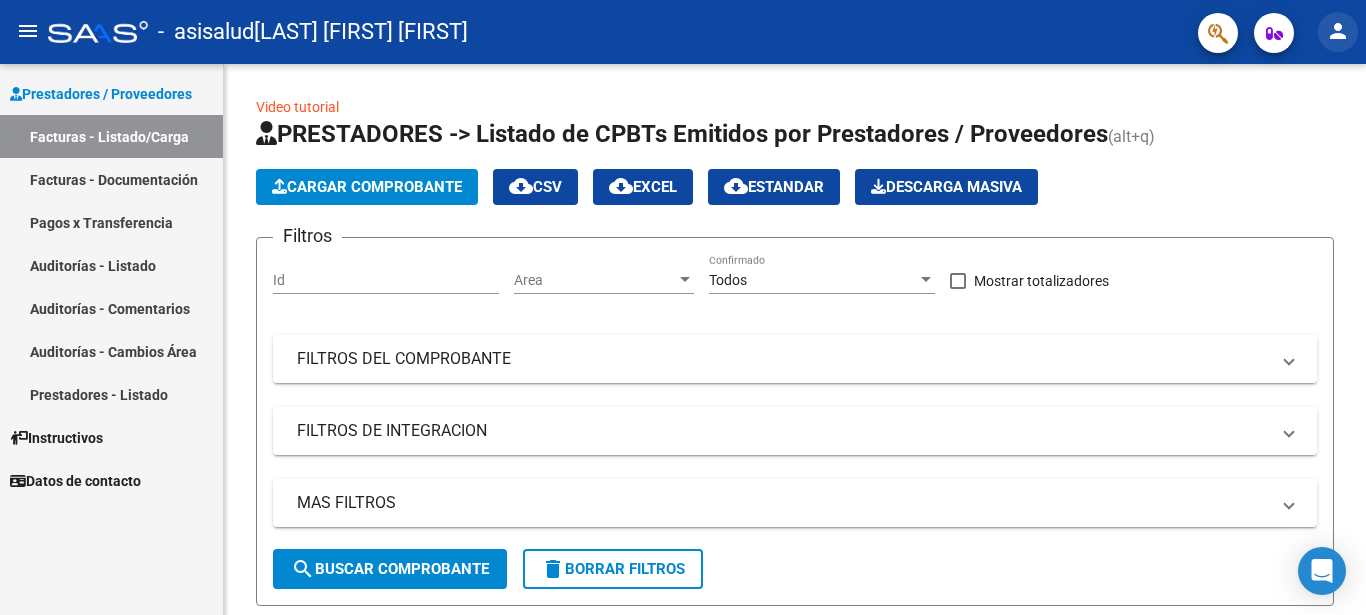 click on "person" 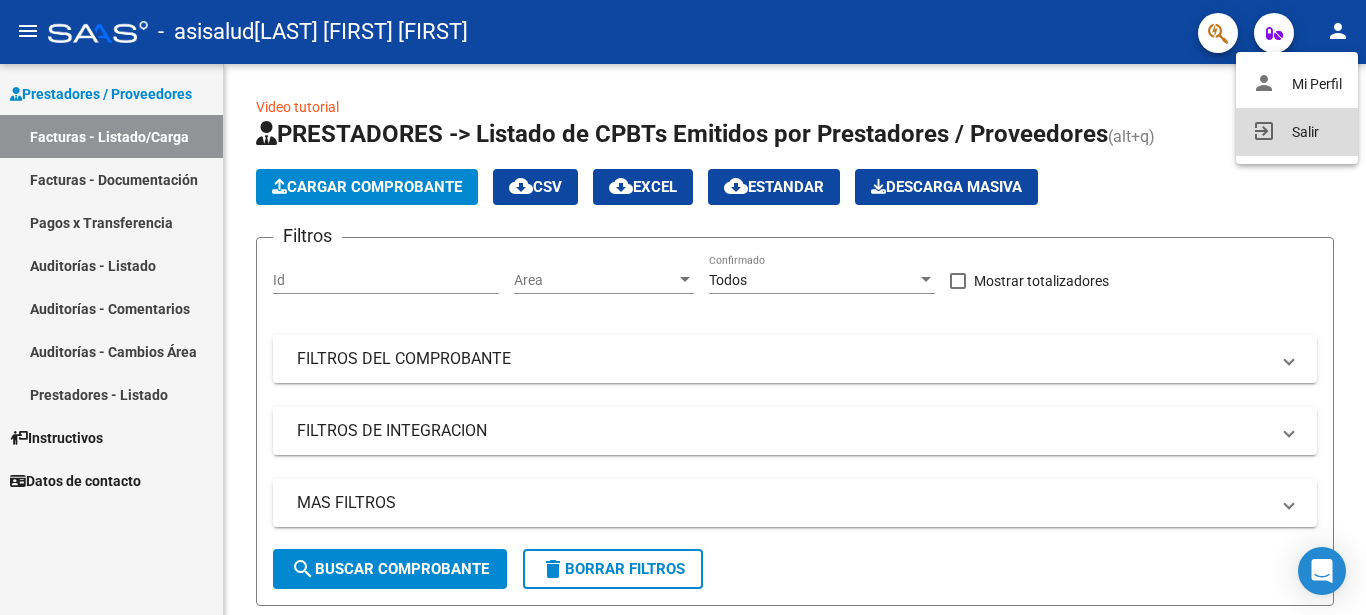 click on "exit_to_app  Salir" at bounding box center [1297, 132] 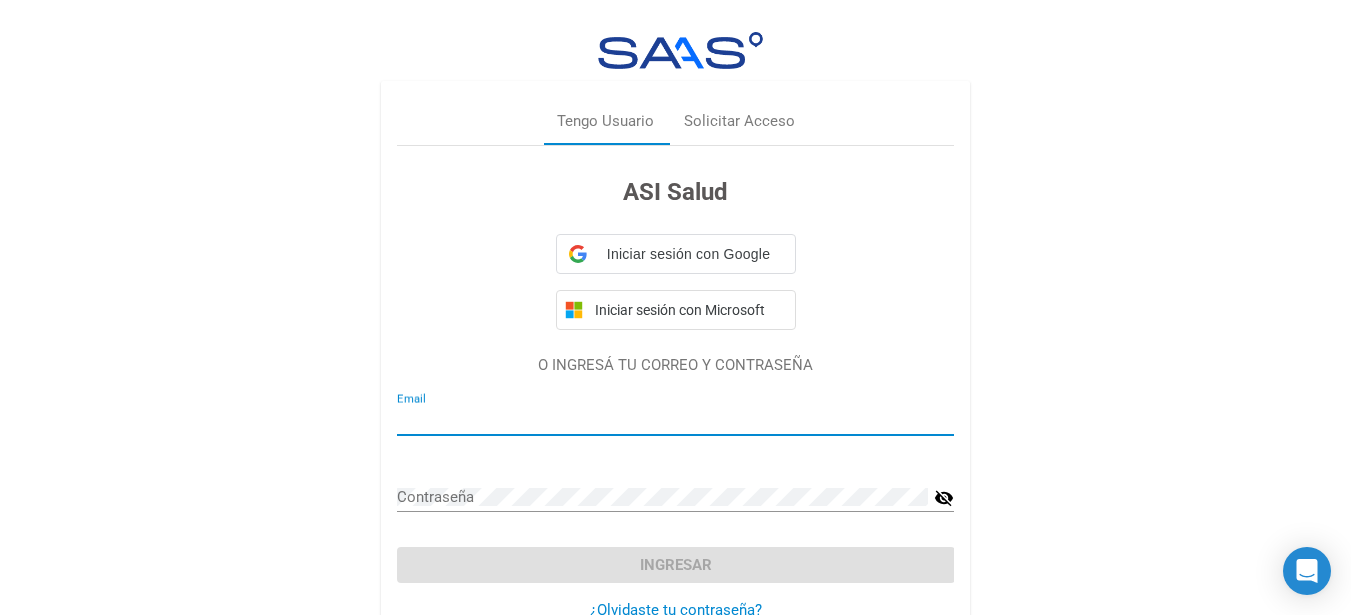 type on "[EMAIL]" 